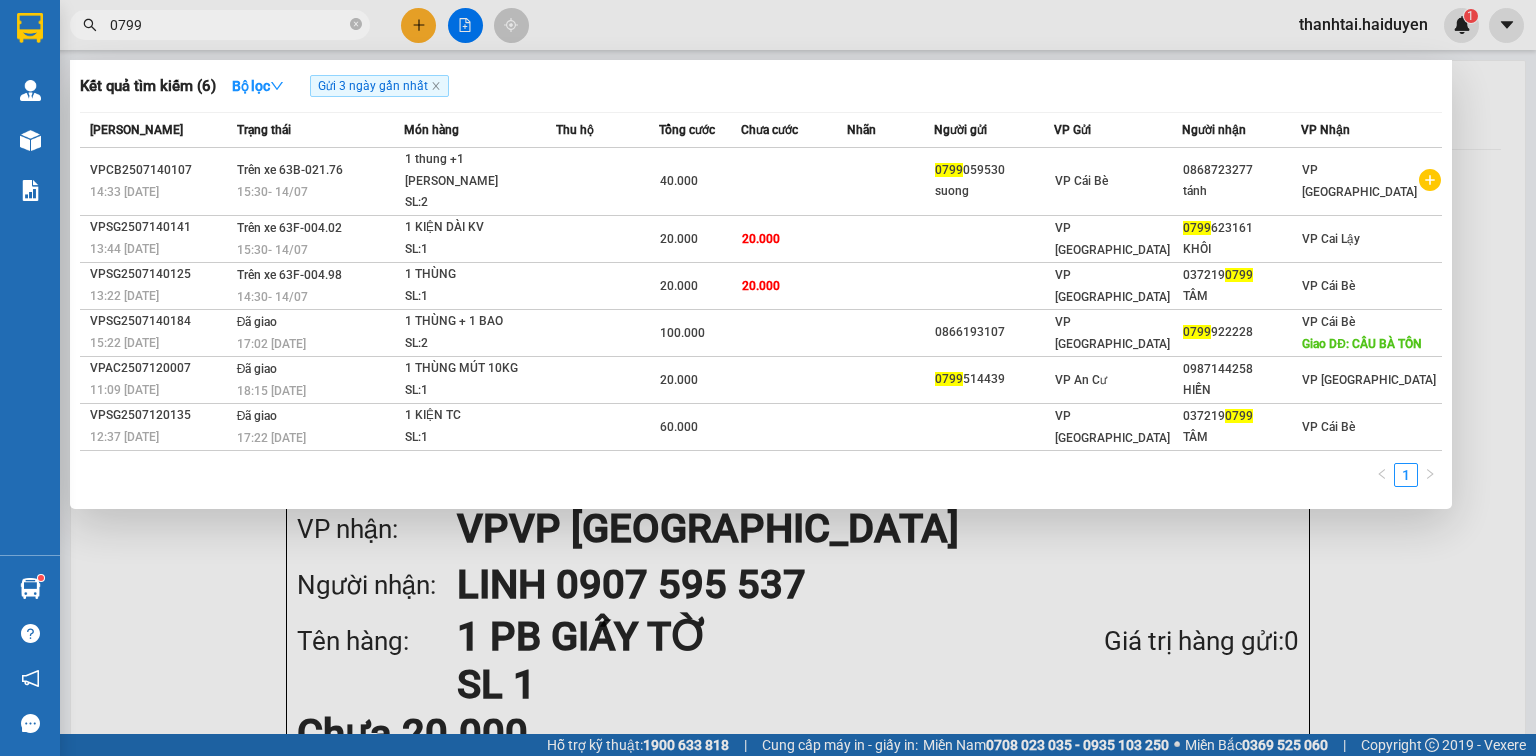 scroll, scrollTop: 0, scrollLeft: 0, axis: both 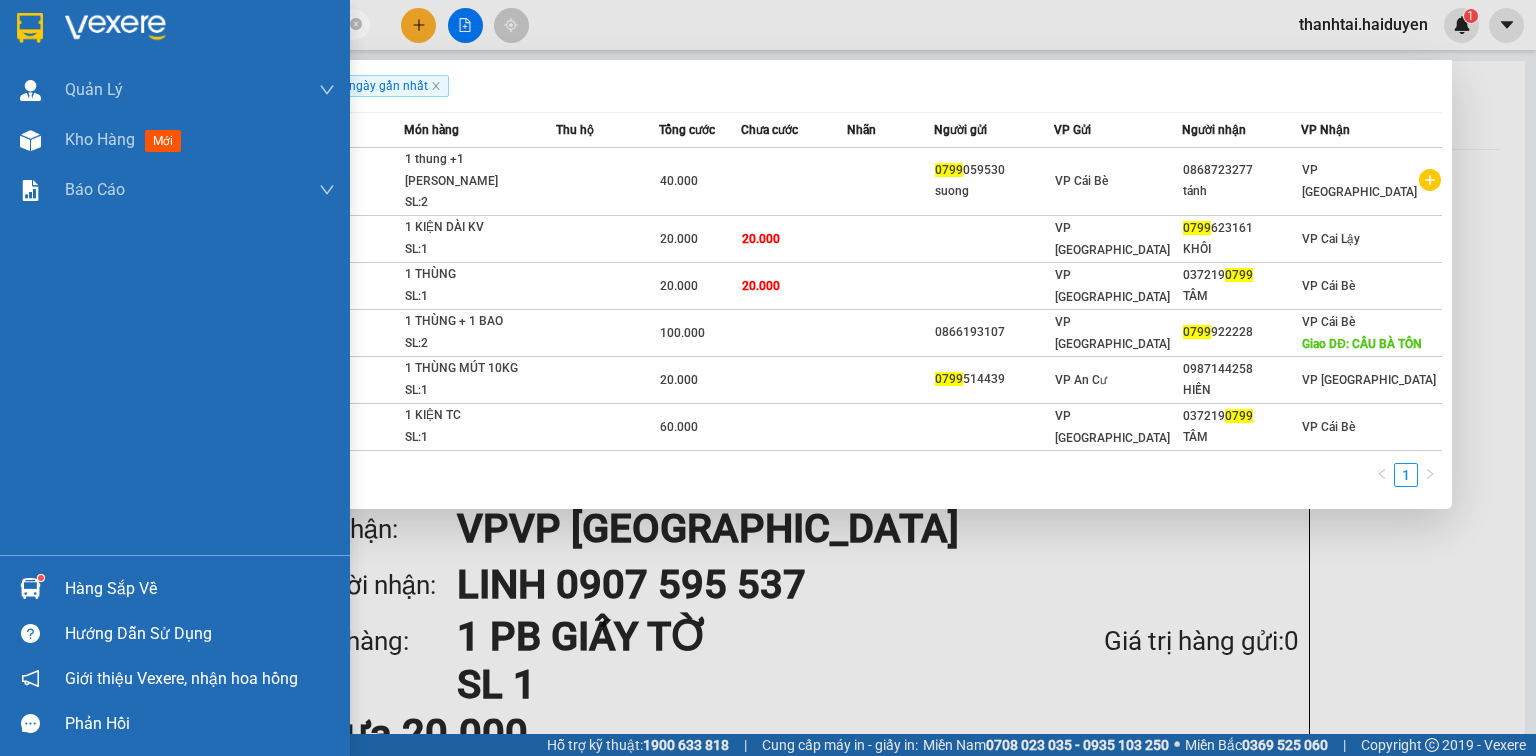 click on "Kết quả [PERSON_NAME] ( 6 )  Bộ lọc  Gửi 3 ngày gần nhất Mã ĐH Trạng thái Món hàng Thu hộ Tổng [PERSON_NAME] [PERSON_NAME] Người gửi VP Gửi Người [PERSON_NAME] [PERSON_NAME] VPCB2507140107 14:33 [DATE] Trên xe   63B-021.76 15:30  [DATE] 1 thung +1 [PERSON_NAME] SL:  2 40.000 0799 059530 [PERSON_NAME]  [PERSON_NAME] Bè 0868723277 tánh  VP [GEOGRAPHIC_DATA] VPSG2507140141 13:44 [DATE] Trên xe   63F-004.02 15:30  [DATE] 1 [PERSON_NAME] KV SL:  1 20.000 20.000 VP [GEOGRAPHIC_DATA] 0799 623161 [PERSON_NAME] [PERSON_NAME] Lậy VPSG2507140125 13:22 [DATE] Trên xe   63F-004.98 14:30  [DATE] 1 [PERSON_NAME]:  1 20.000 20.000 VP [GEOGRAPHIC_DATA] 0799 TÂM VP Cái Bè VPSG2507140184 15:22 [DATE] Đã giao   17:02 [DATE] 1 THÙNG + 1 [PERSON_NAME]:  2 100.000 0866193107 VP [GEOGRAPHIC_DATA] 0799 922228 VP Cái Bè Giao DĐ: CẦU BÀ TỒN  VPAC2507120007 11:09 [DATE] Đã giao   18:15 [DATE] 1 THÙNG MÚT 10KG SL:  1 20.000 0799 514439 VP An Cư 0987144258 [PERSON_NAME] VP [GEOGRAPHIC_DATA] VPSG2507120135 12:37 [DATE] Đã giao   17:22 [DATE] 1 KIỆN TC 1" at bounding box center (768, 378) 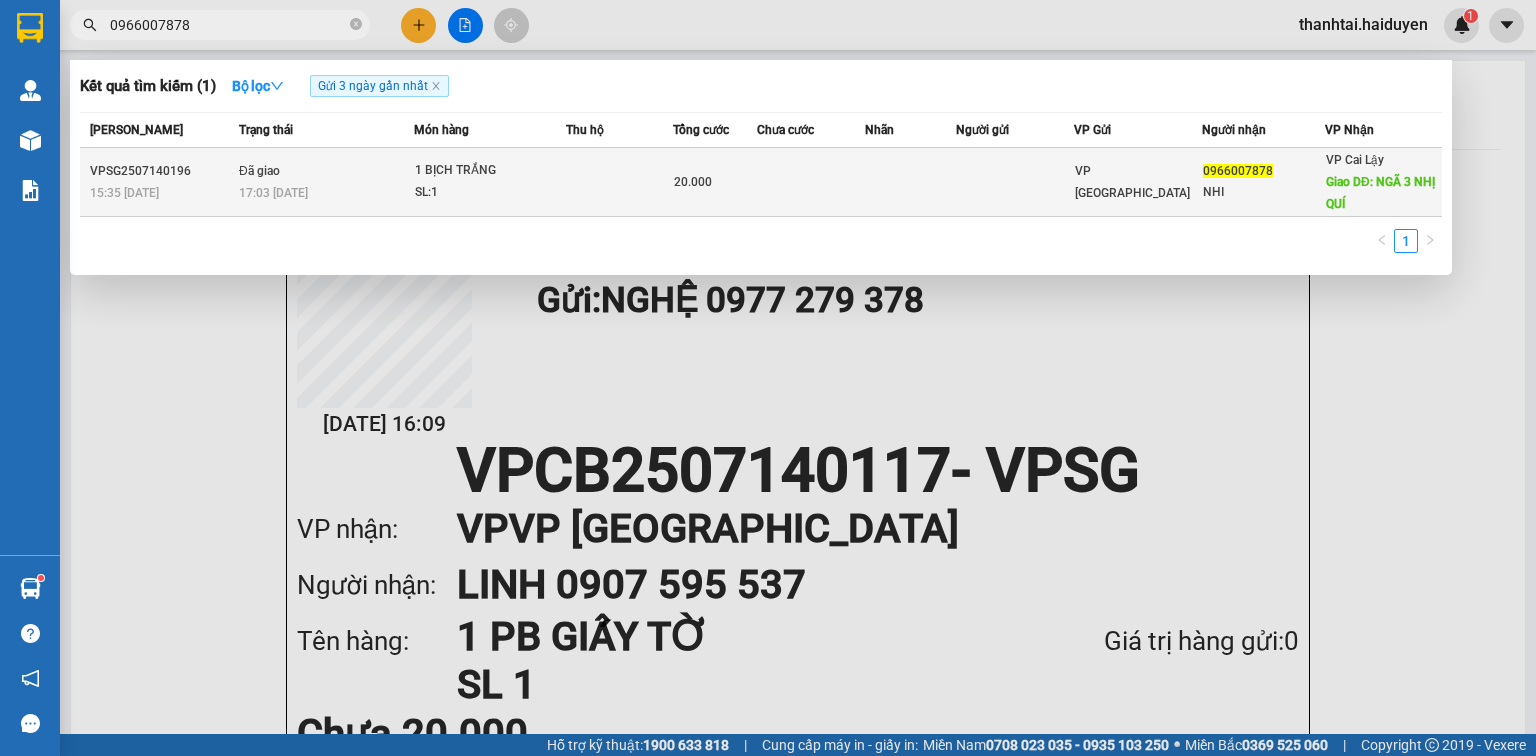 type on "0966007878" 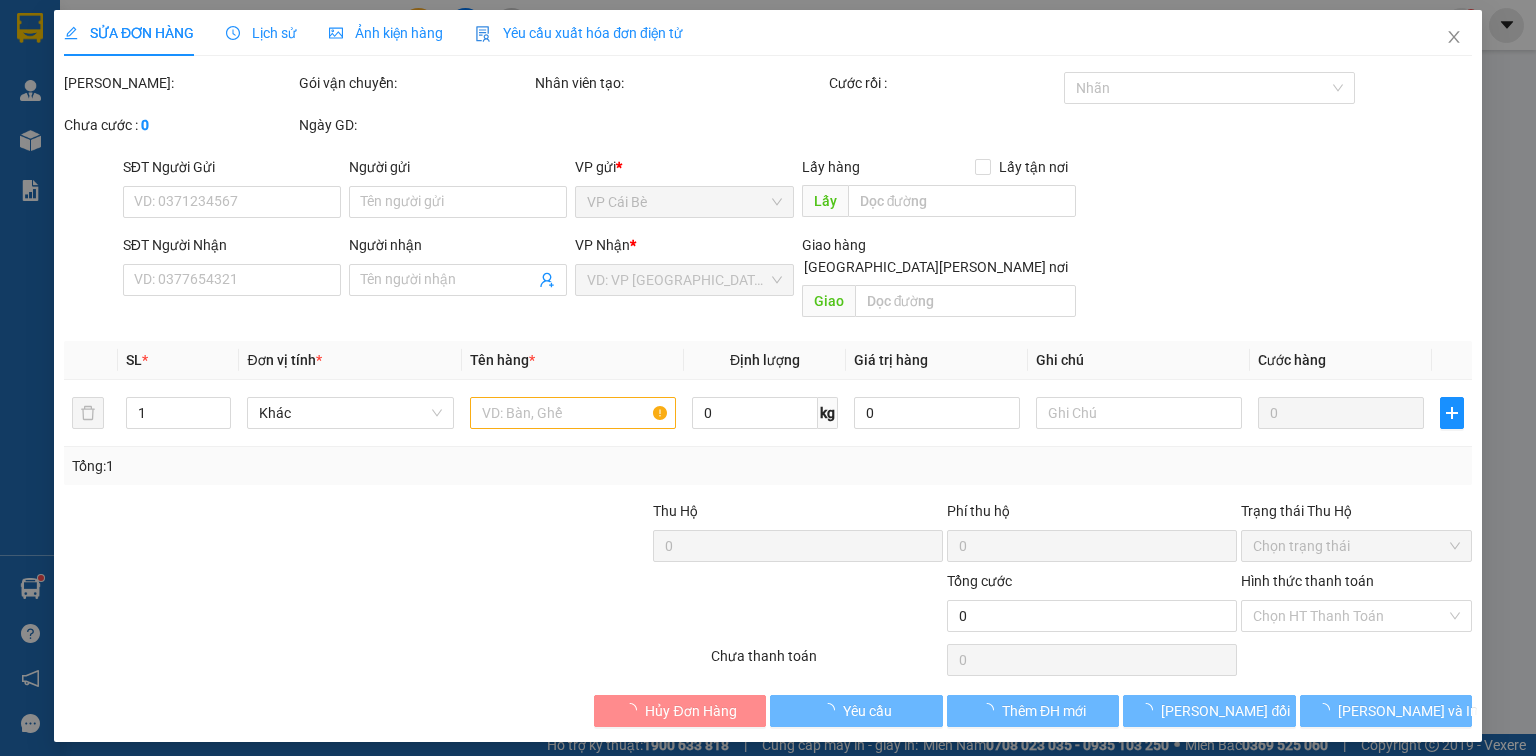 type on "0966007878" 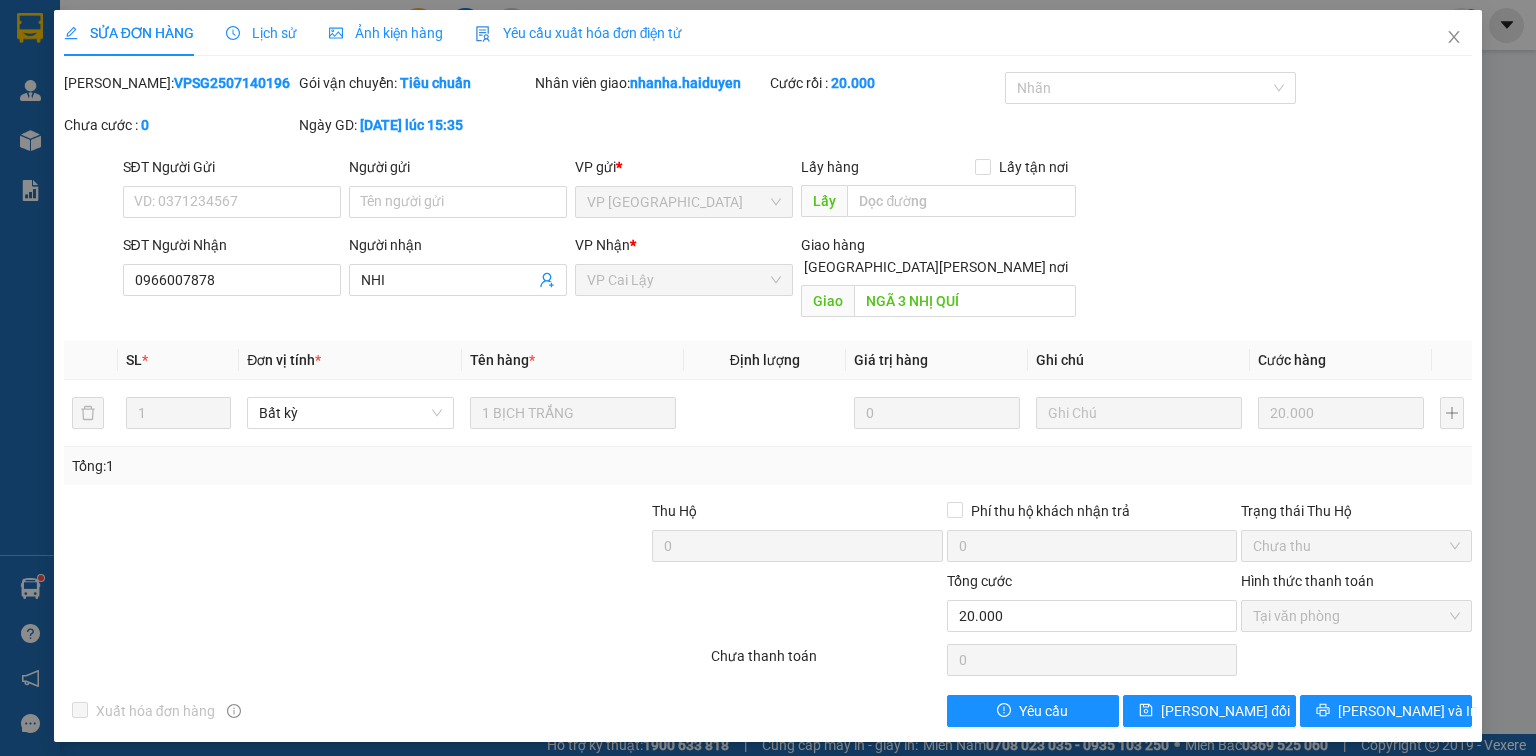 click on "Lịch sử" at bounding box center [261, 33] 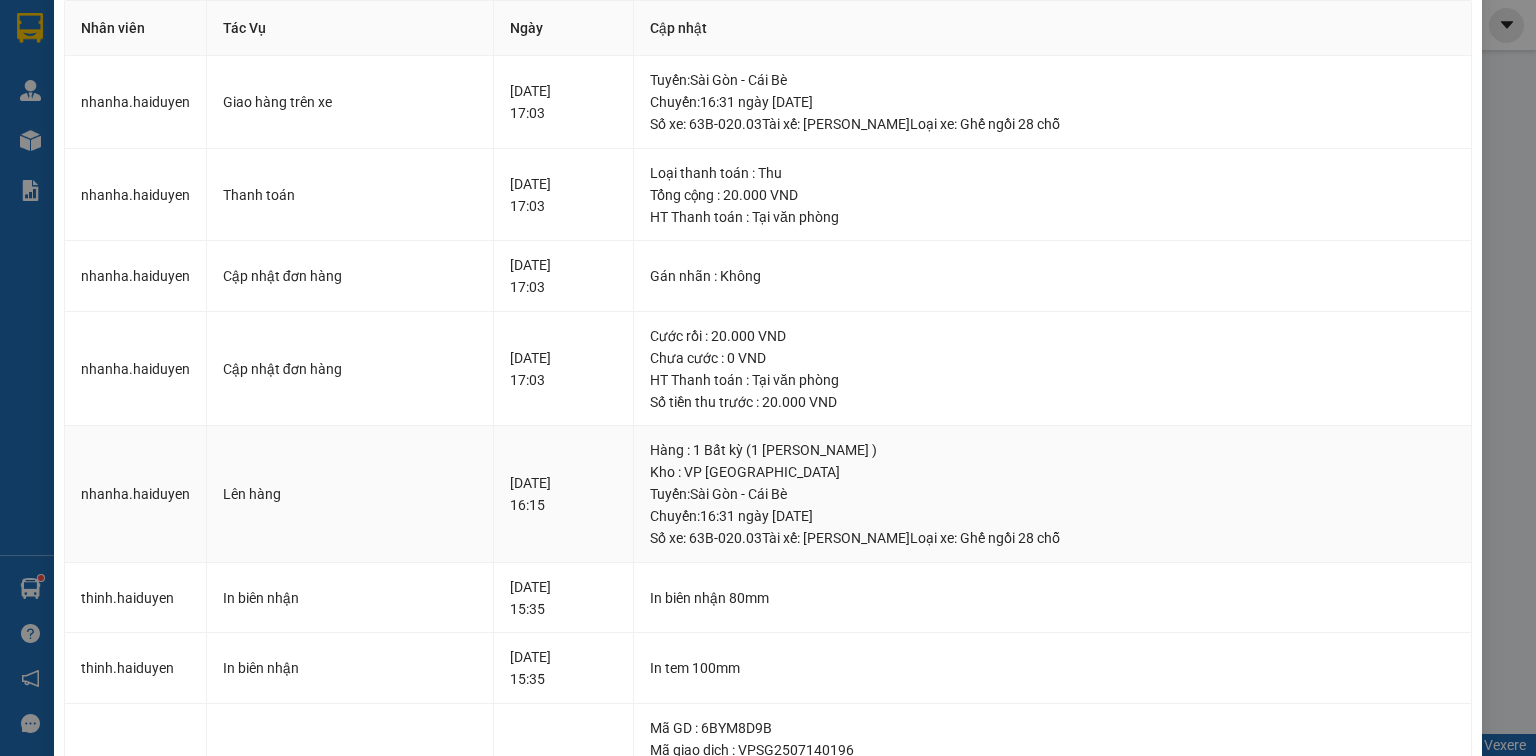 scroll, scrollTop: 0, scrollLeft: 0, axis: both 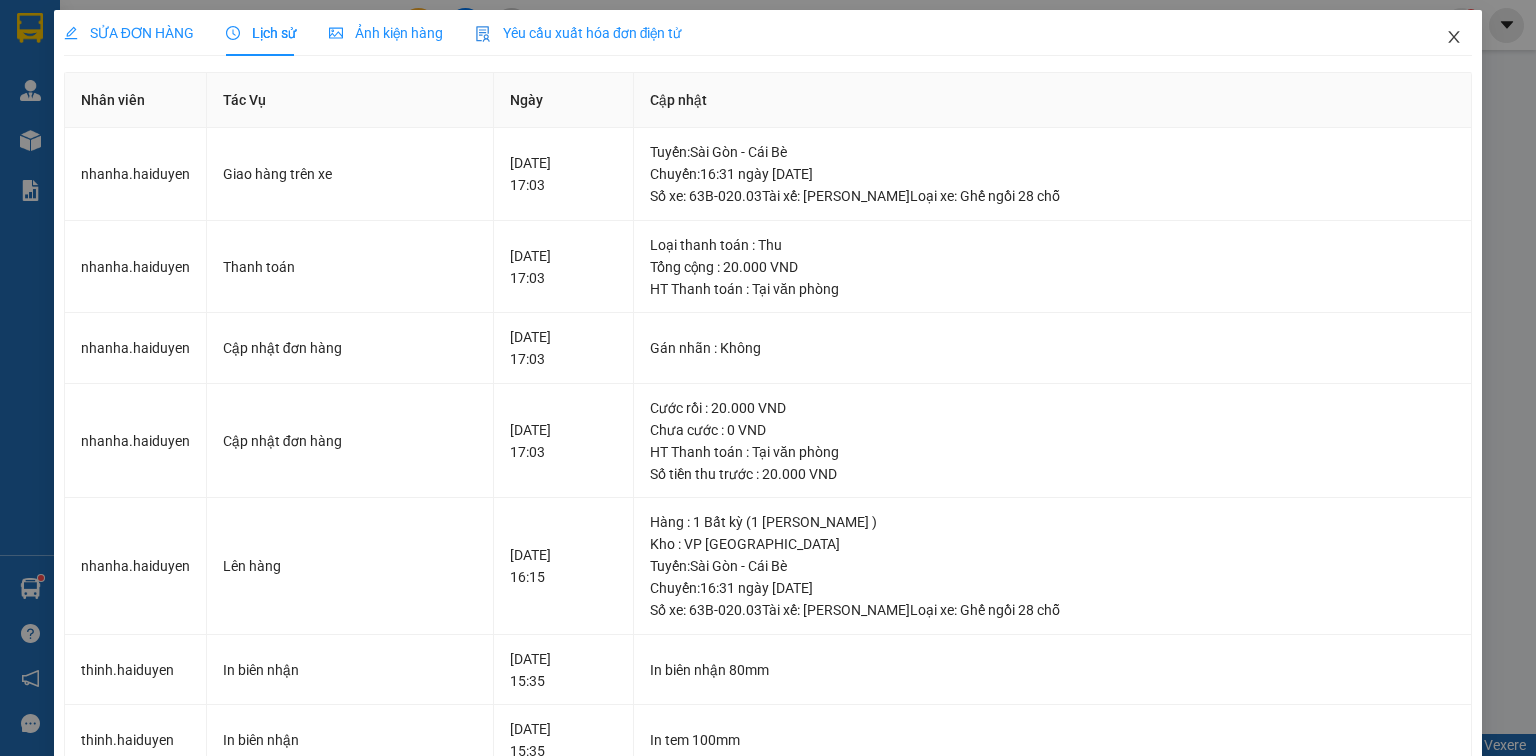 click 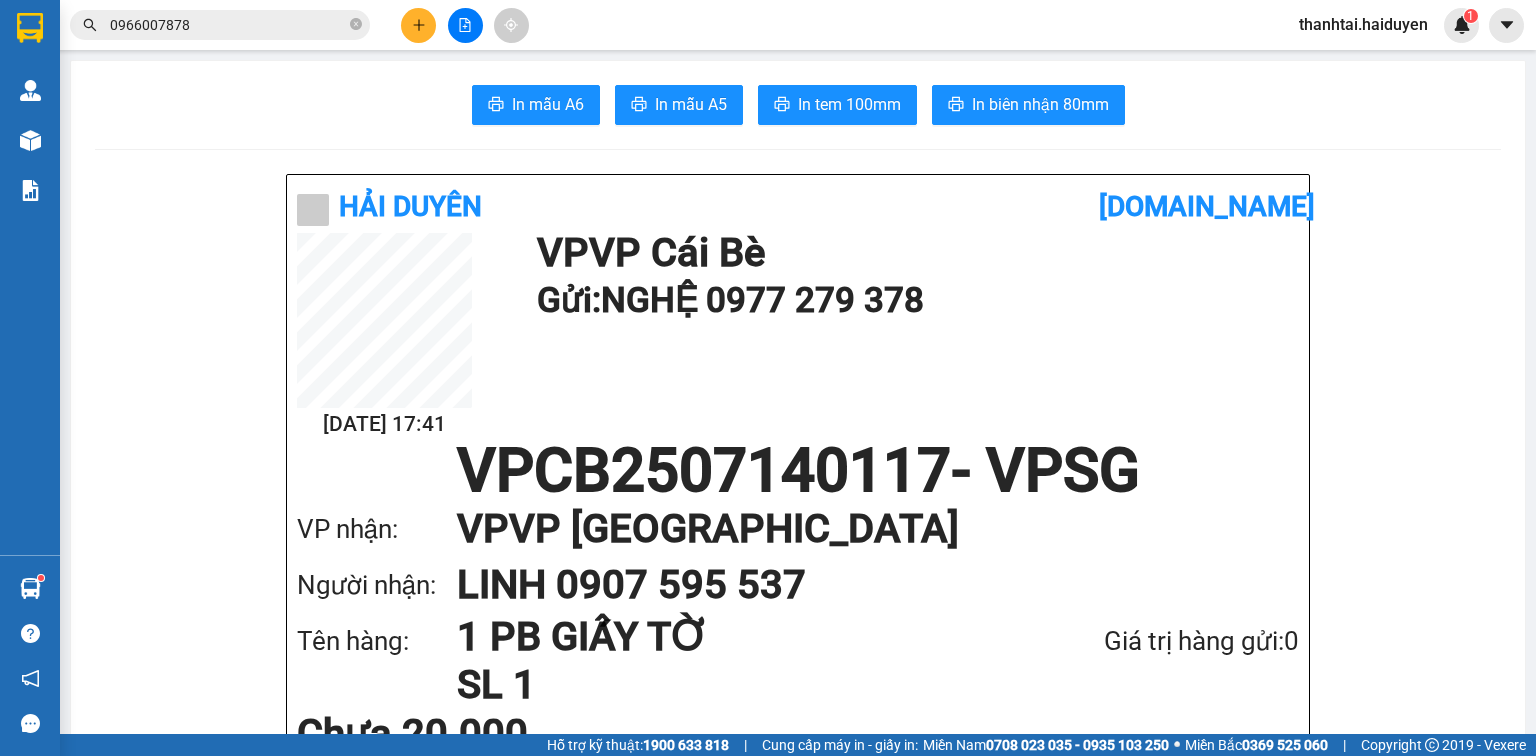 click on "0966007878" at bounding box center (228, 25) 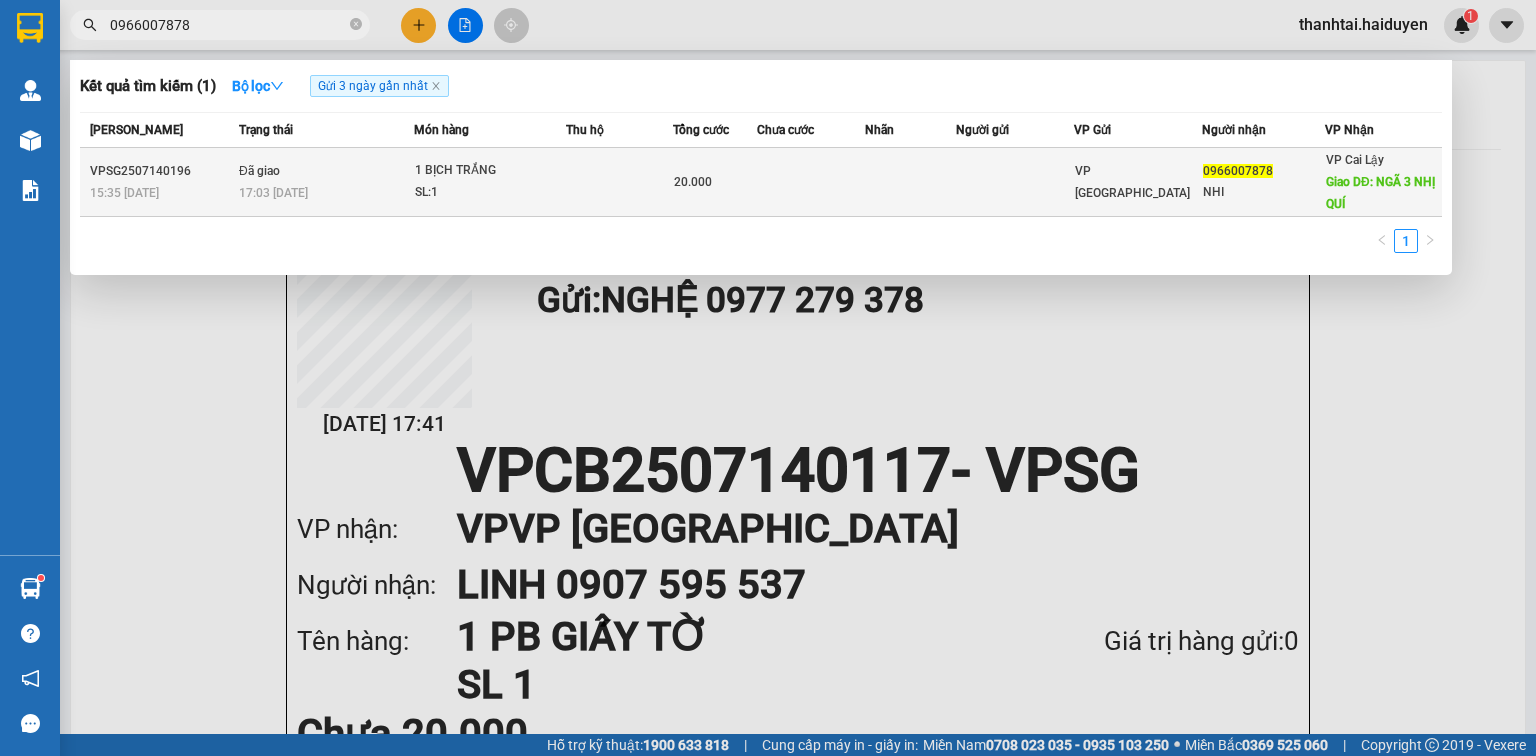 drag, startPoint x: 656, startPoint y: 174, endPoint x: 644, endPoint y: 160, distance: 18.439089 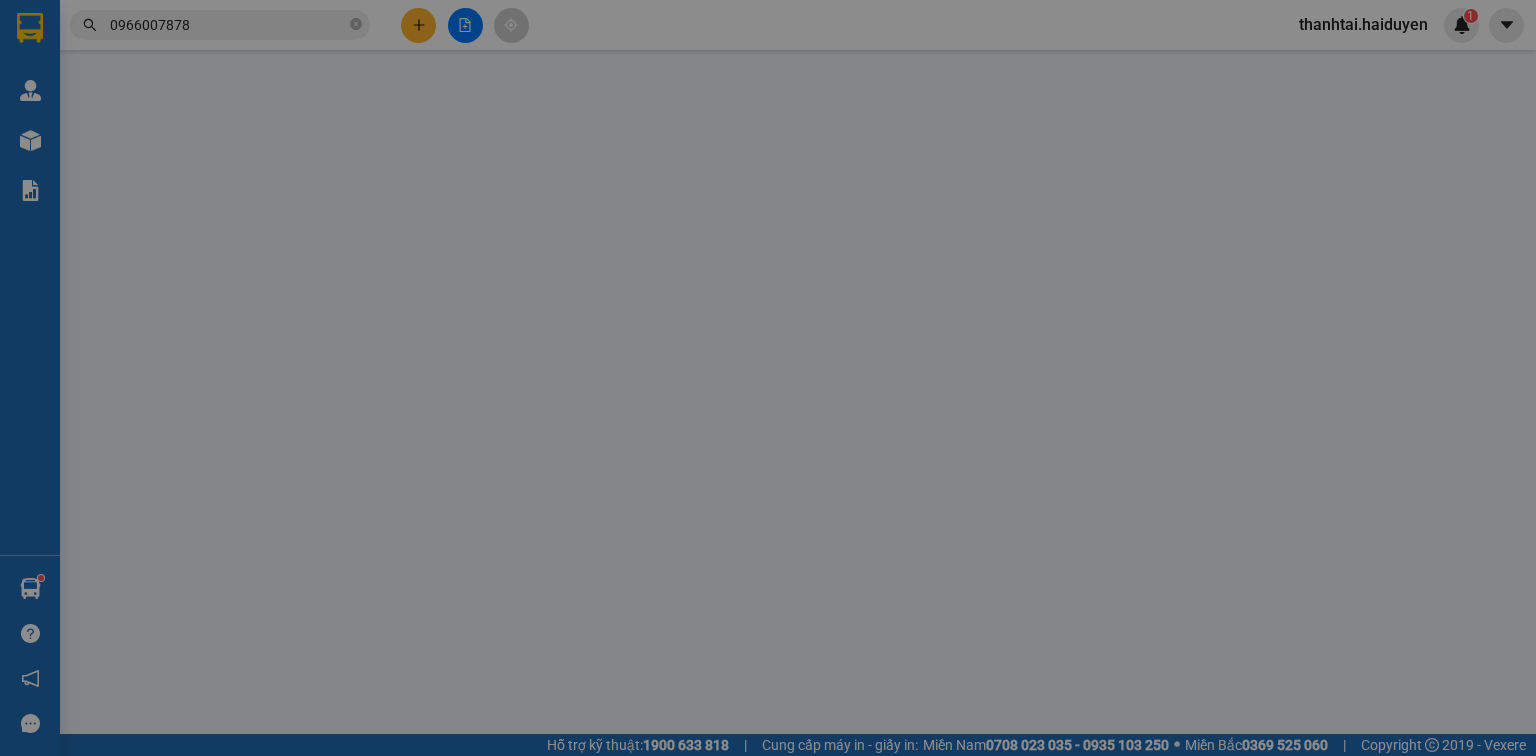 type on "0966007878" 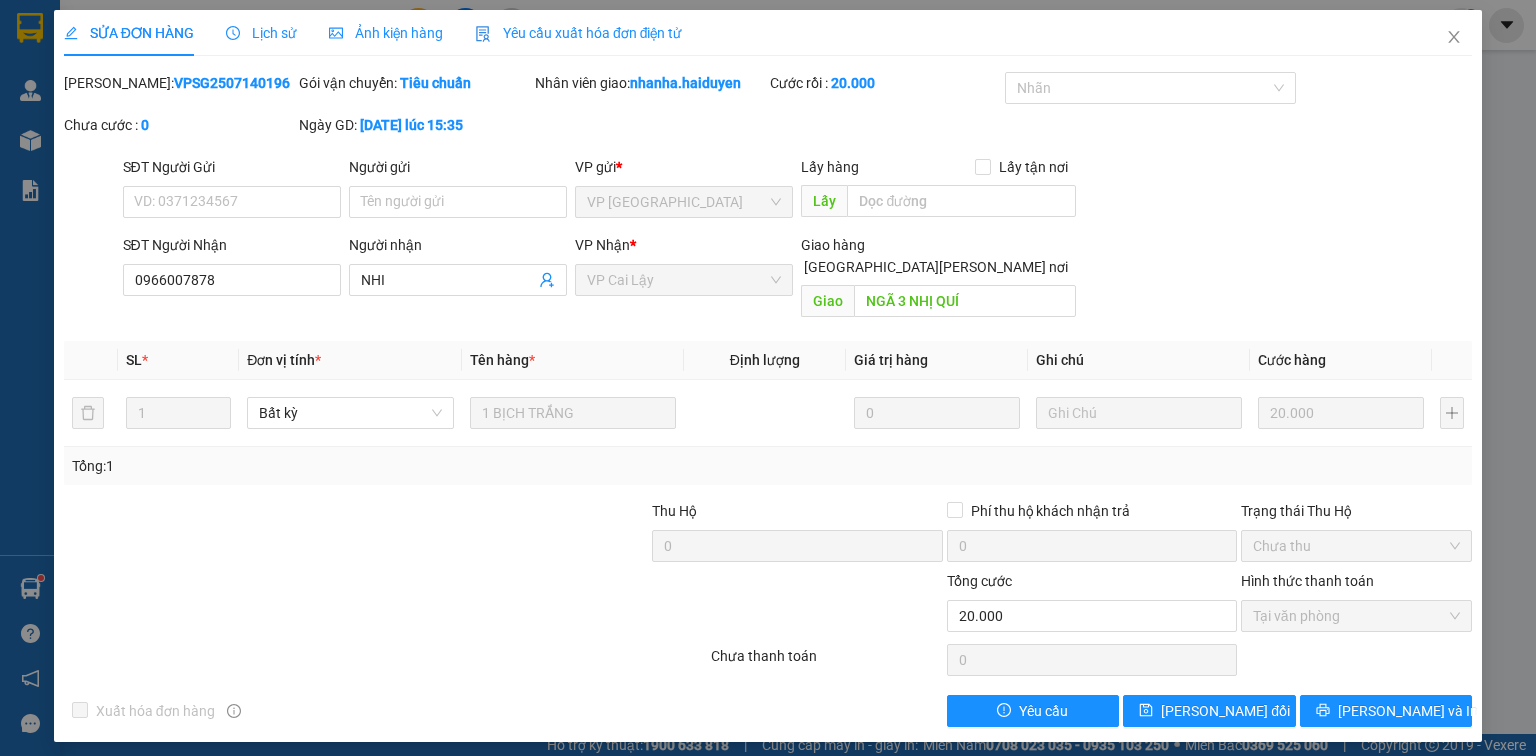 click on "Lịch sử" at bounding box center (261, 33) 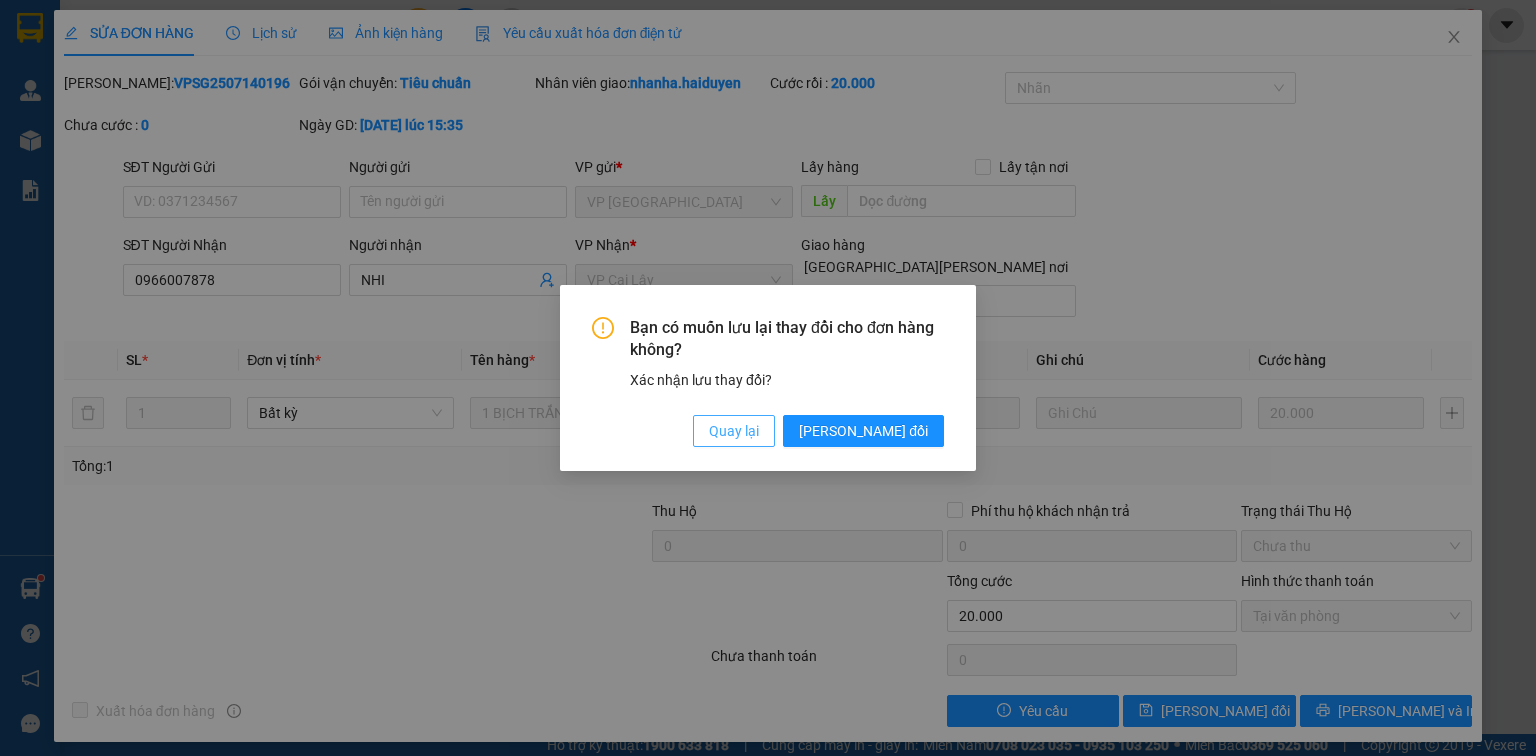 click on "Quay lại" at bounding box center [734, 431] 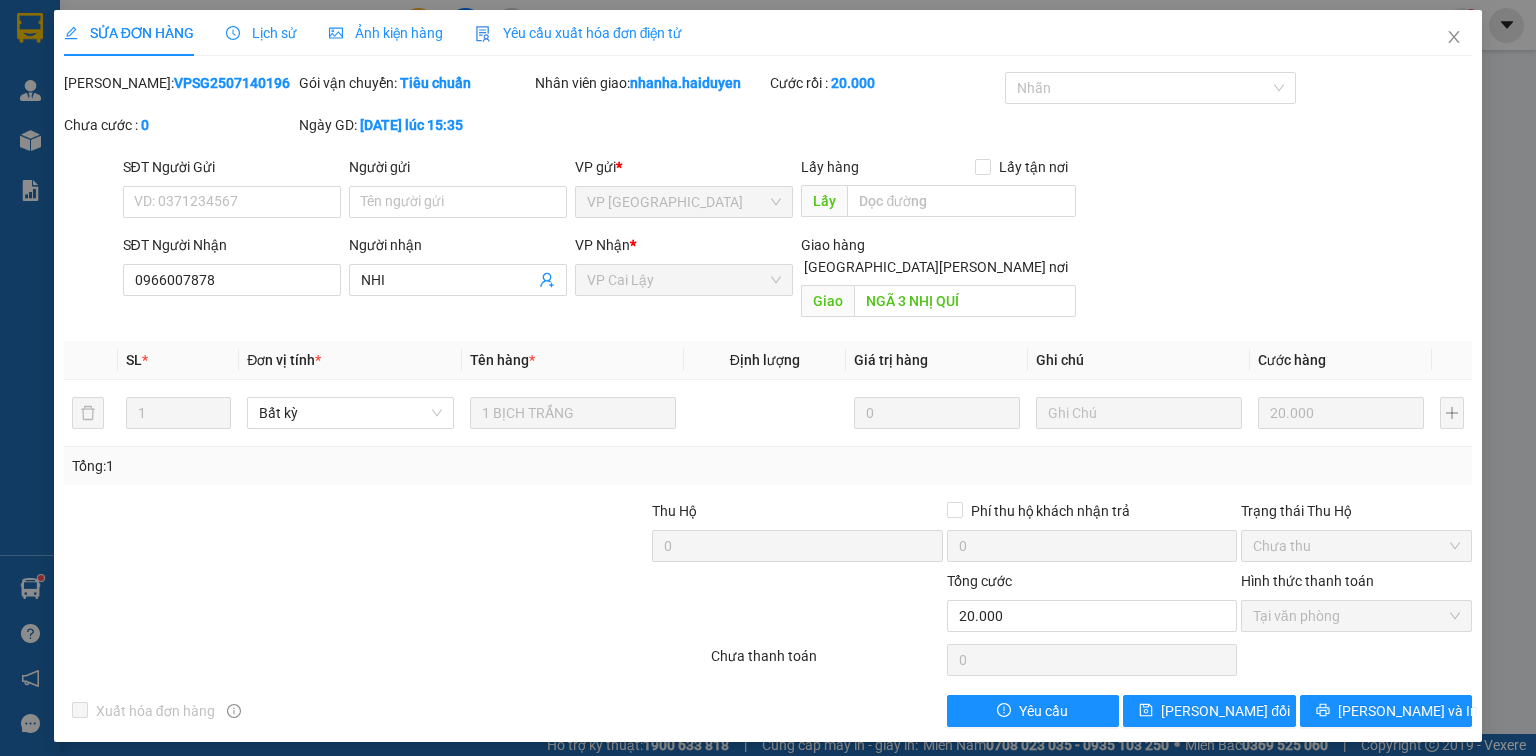 click on "Lịch sử" at bounding box center [261, 33] 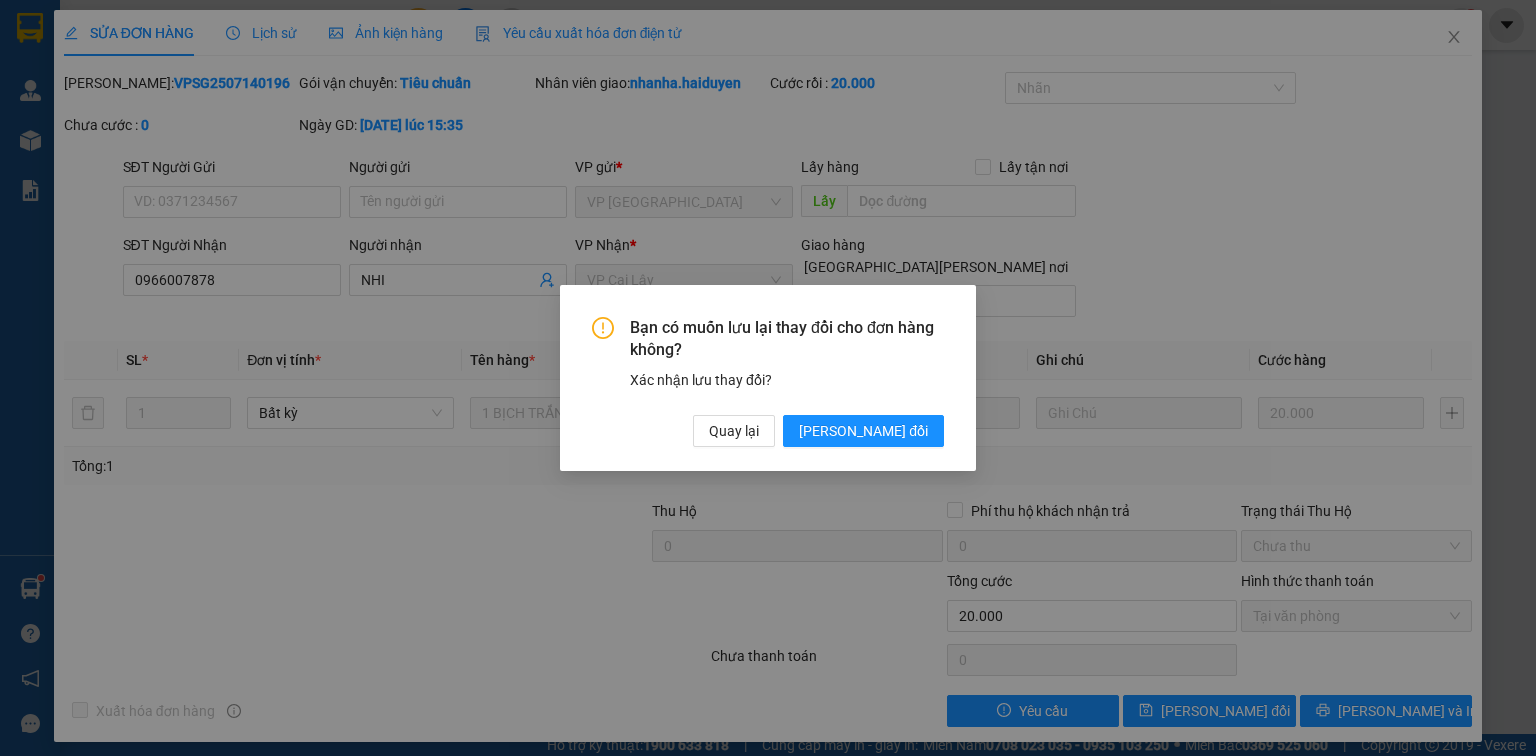 click on "Bạn có muốn [PERSON_NAME] thay đổi [PERSON_NAME] hàng không? Xác [PERSON_NAME] thay đổi? Quay [PERSON_NAME] thay đổi" at bounding box center (768, 378) 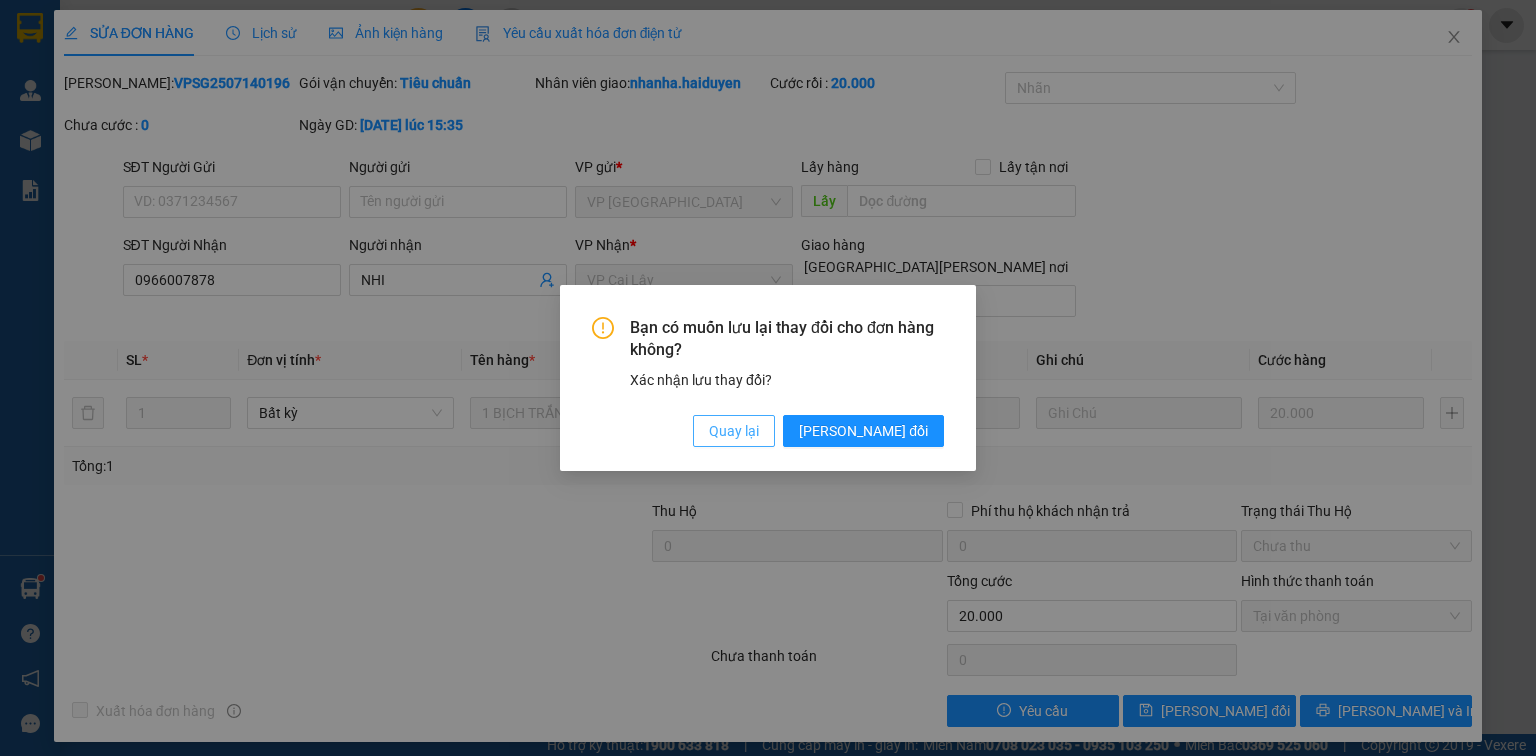 click on "Quay lại" at bounding box center [734, 431] 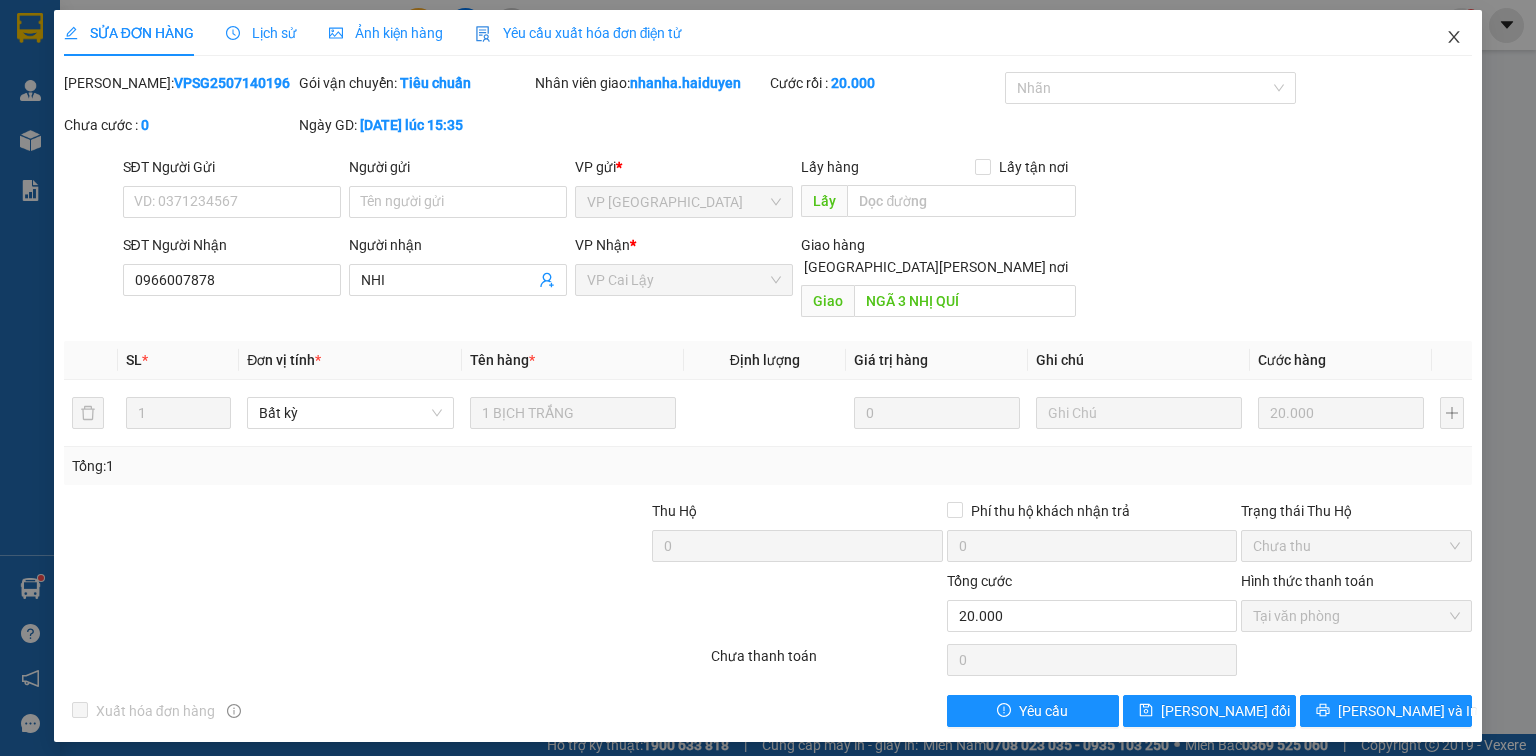 click 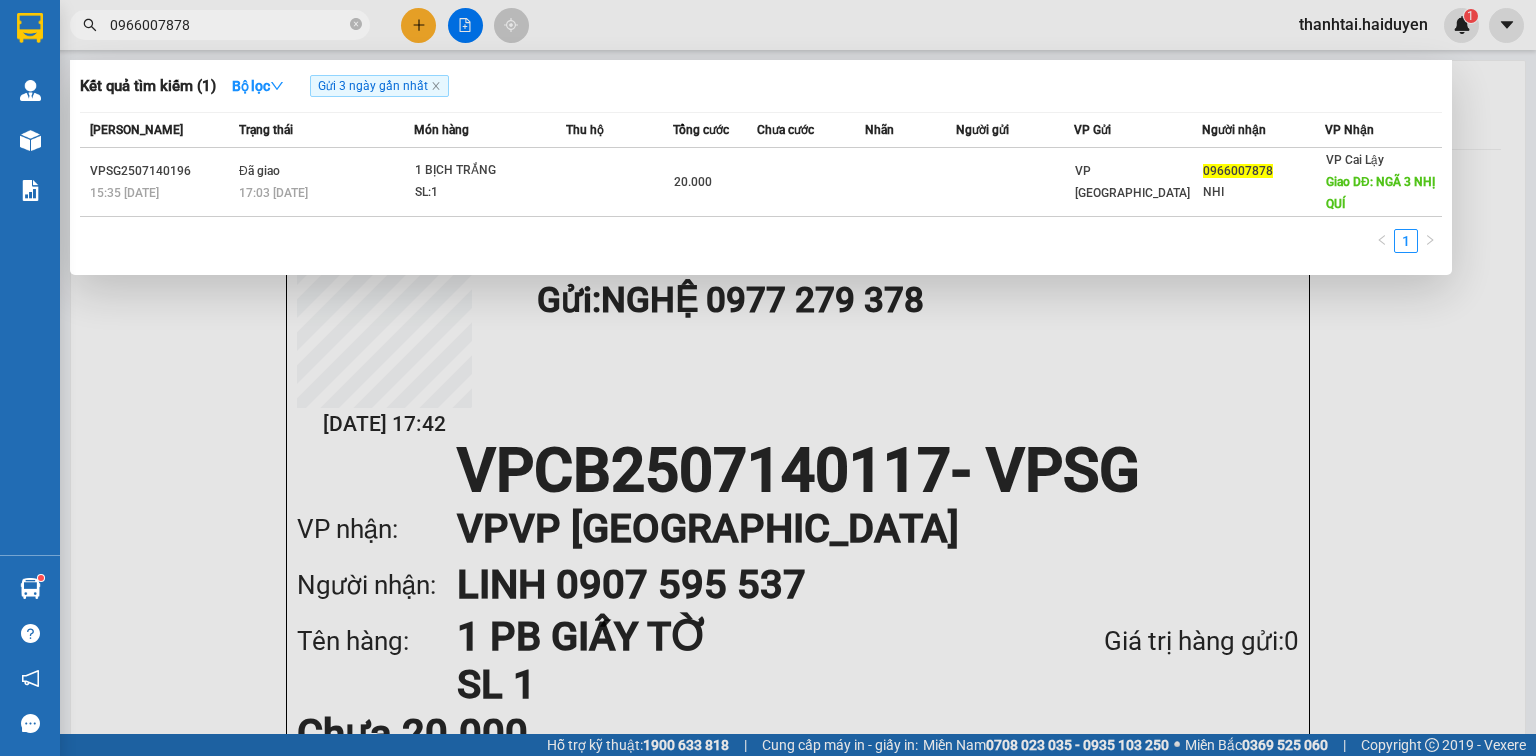 click on "0966007878" at bounding box center (228, 25) 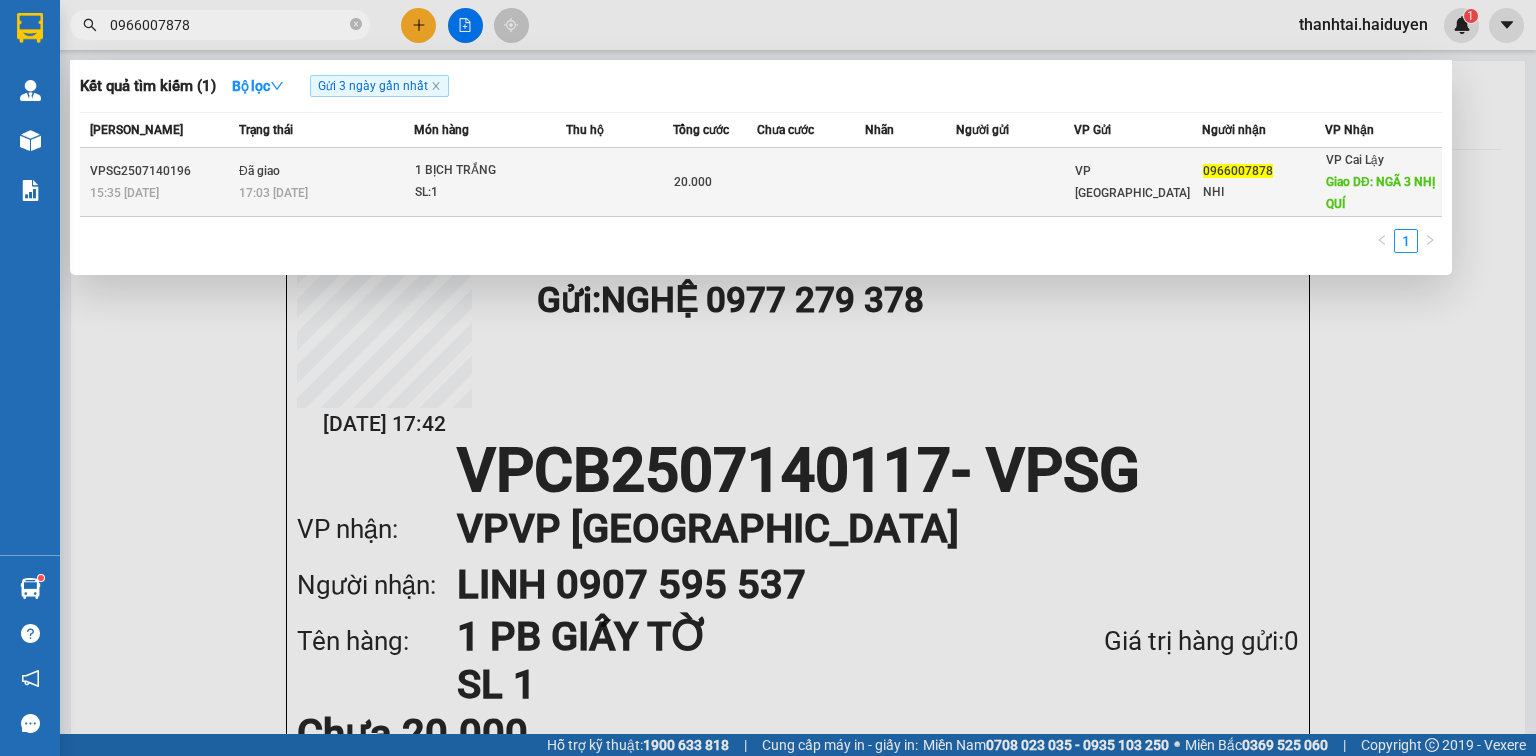 click on "SL:  1" at bounding box center [490, 193] 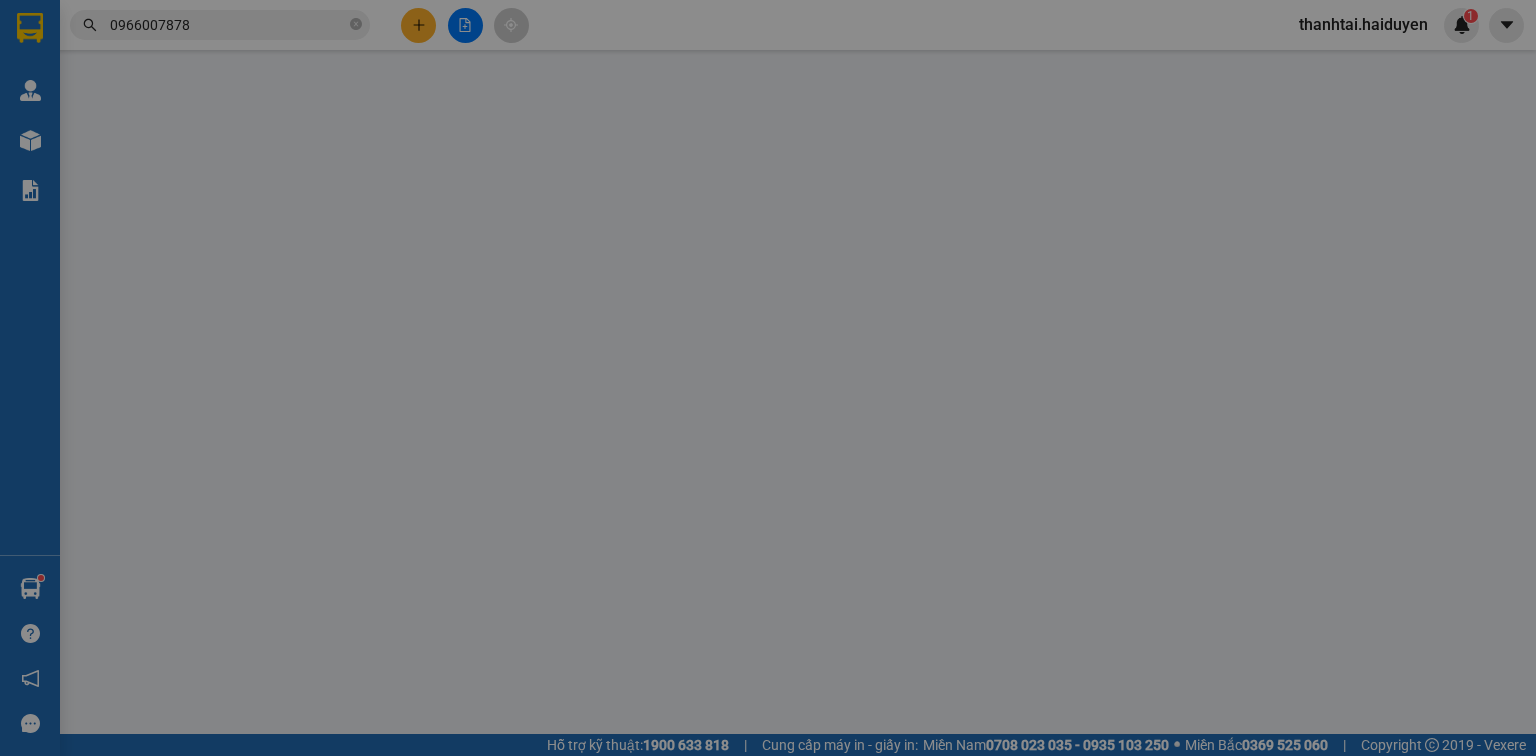 type on "0966007878" 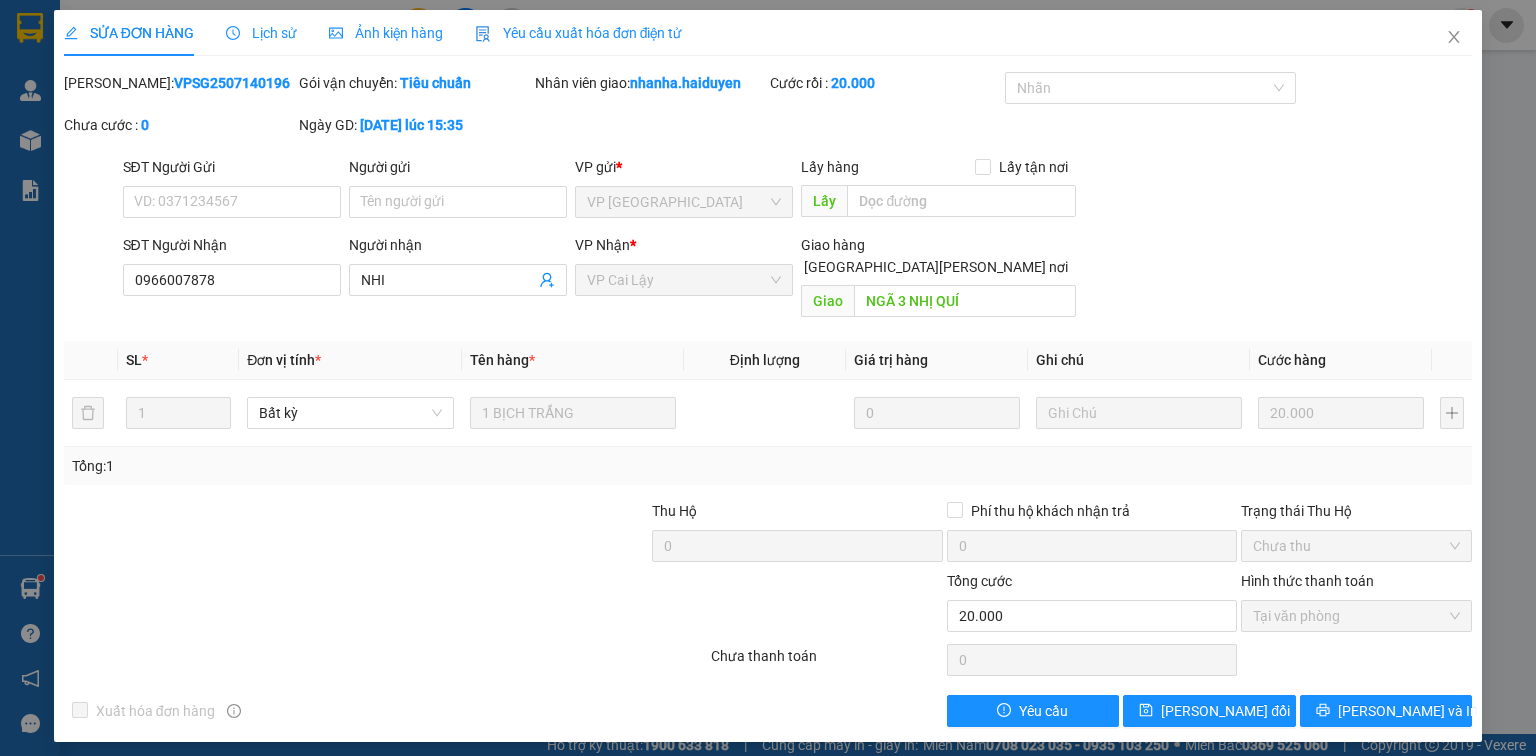 click on "SỬA ĐƠN HÀNG Lịch sử Ảnh kiện hàng Yêu cầu xuất hóa đơn điện tử" at bounding box center (373, 33) 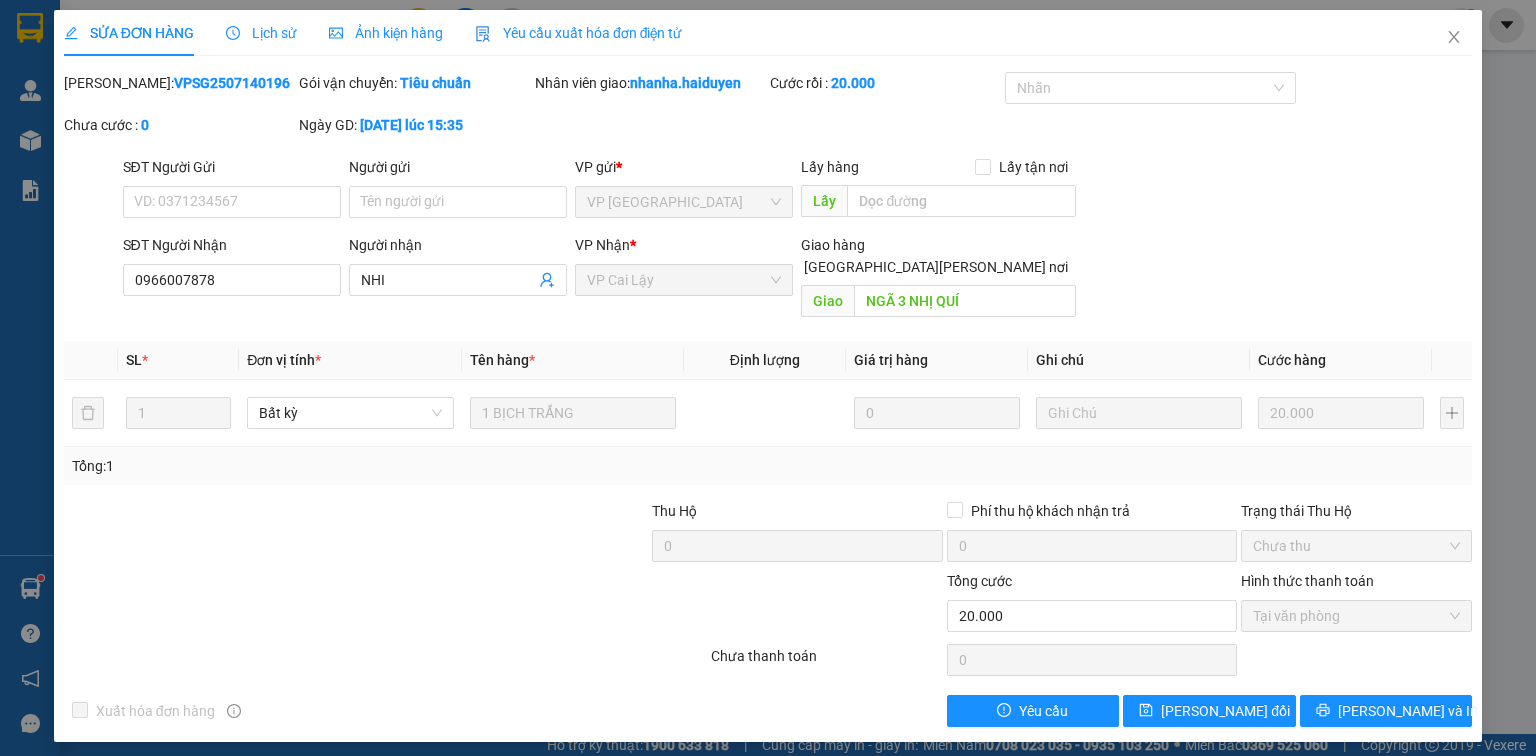 click on "Lịch sử" at bounding box center (261, 33) 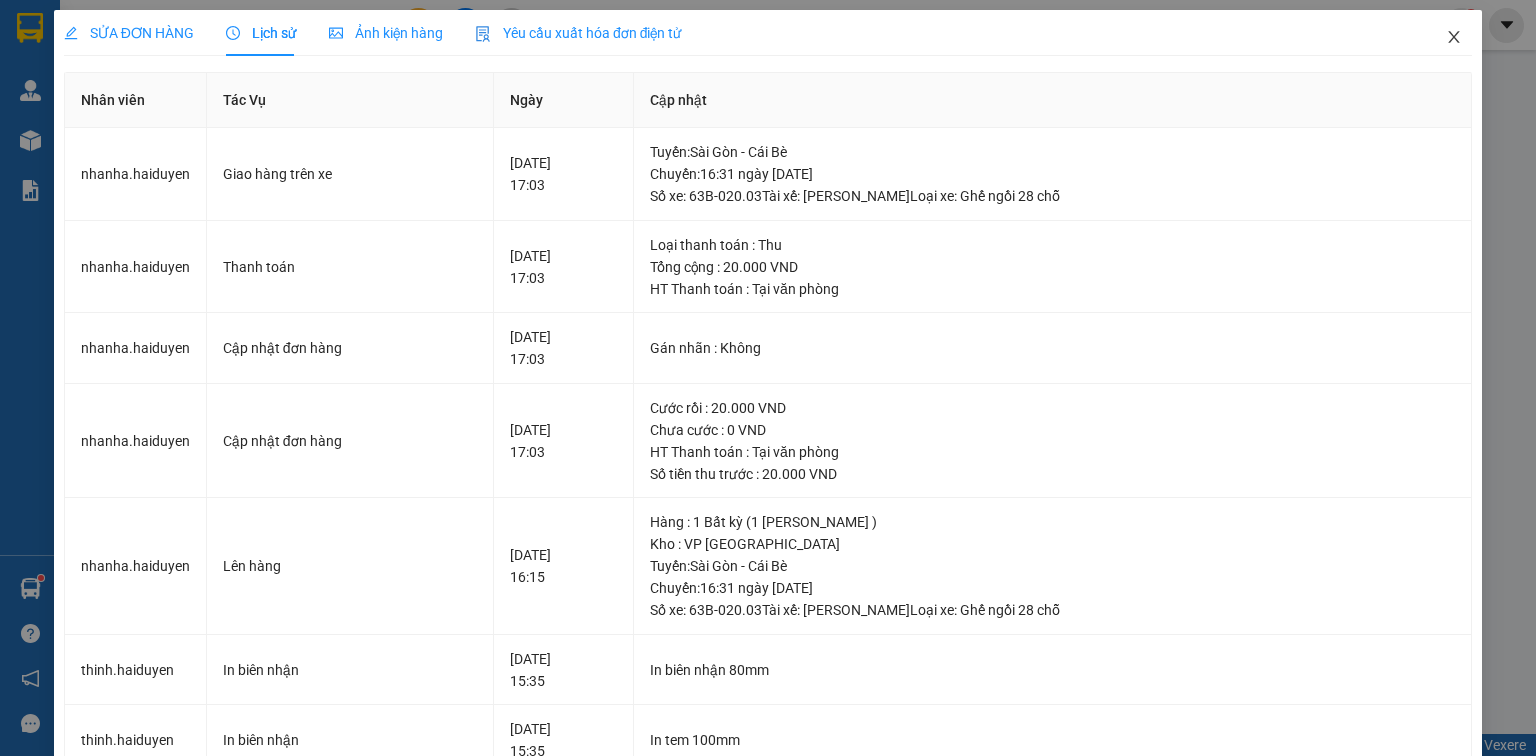 click 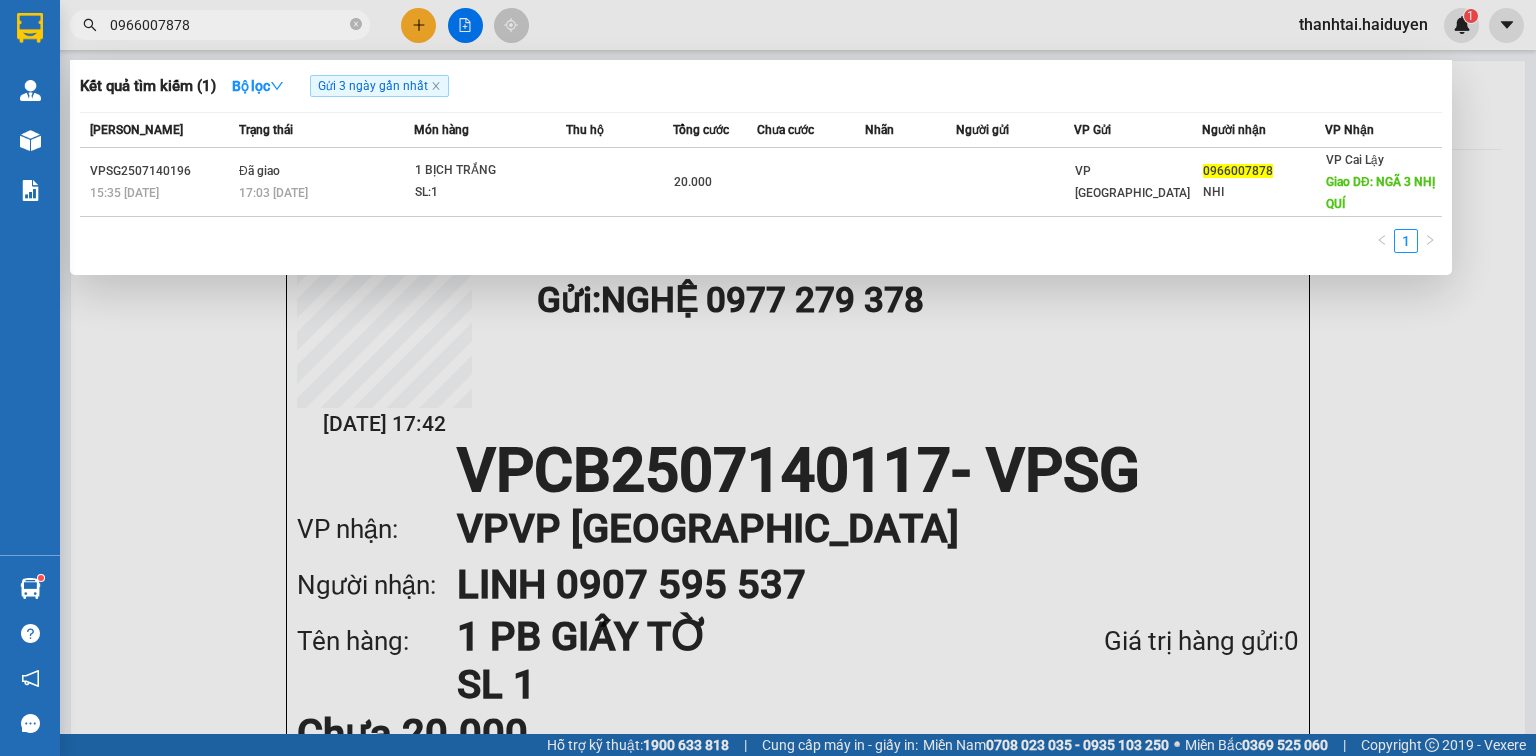 click on "0966007878" at bounding box center [228, 25] 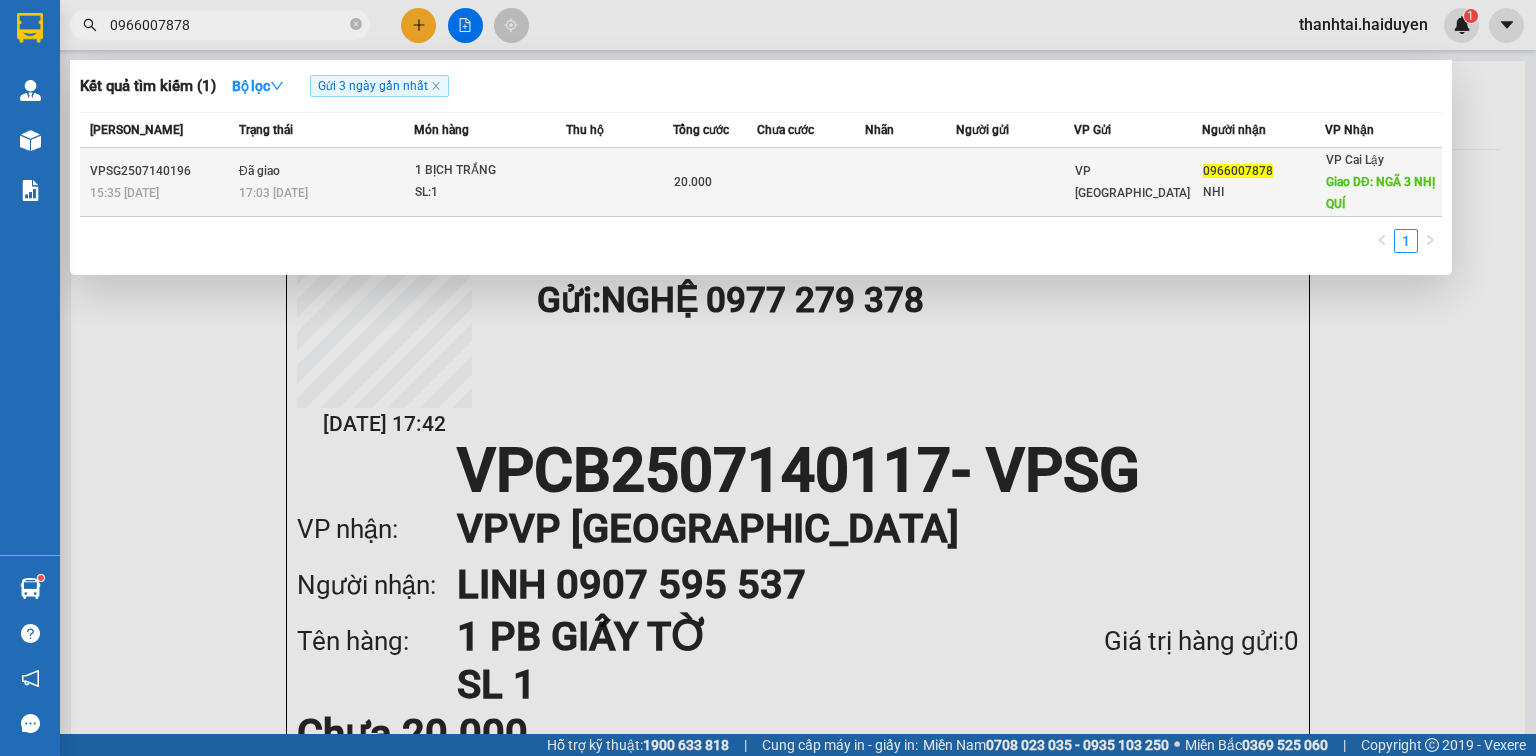 click at bounding box center (811, 182) 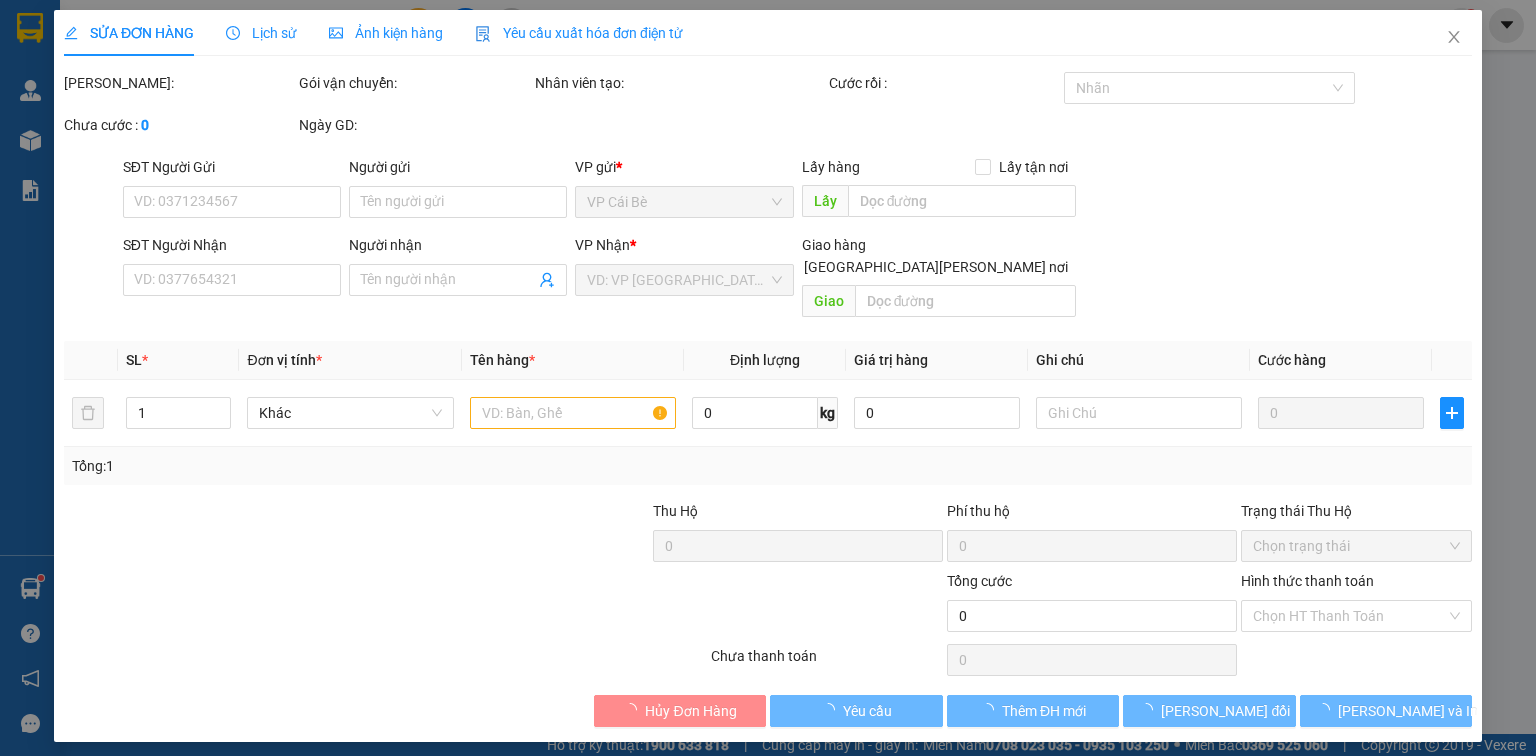type on "0966007878" 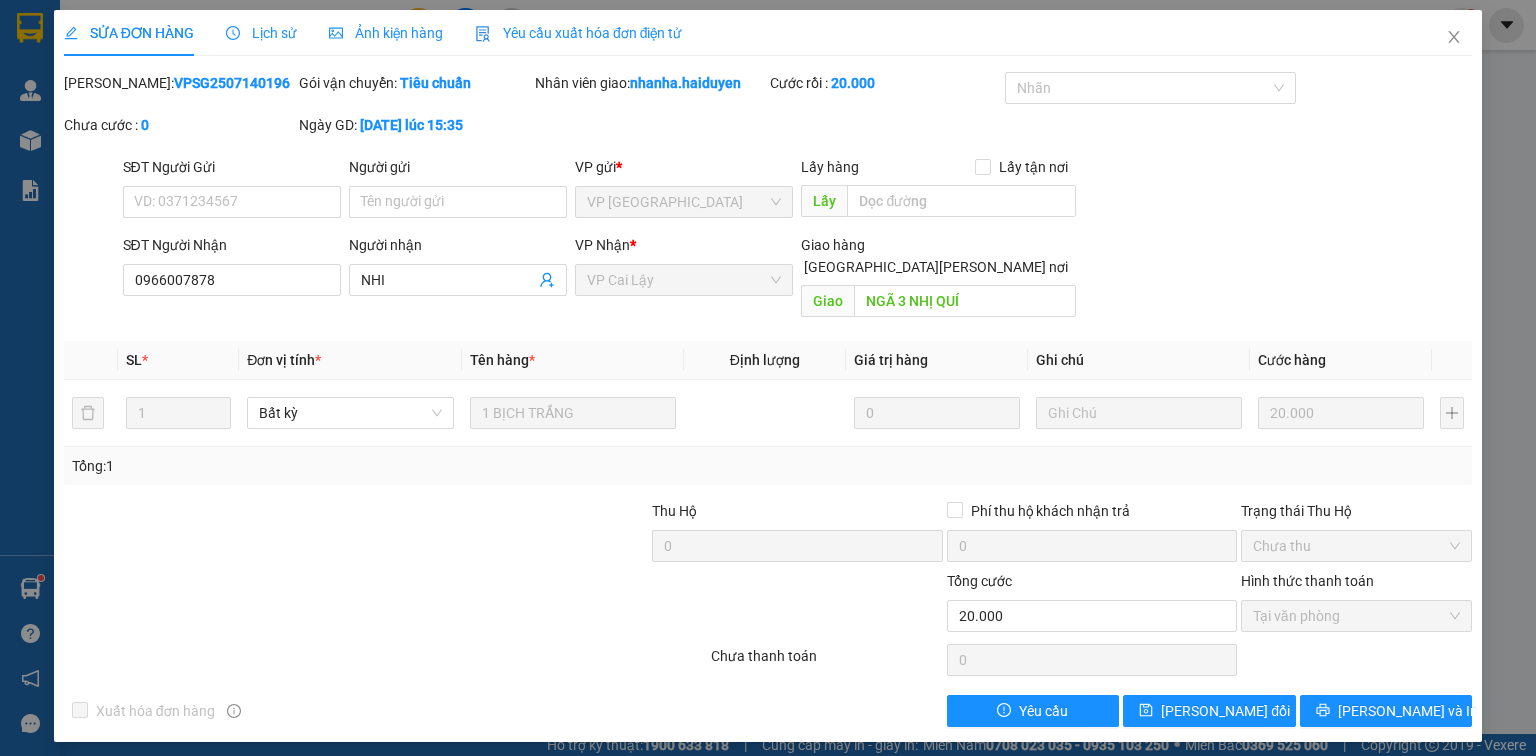 click on "Lịch sử" at bounding box center [261, 33] 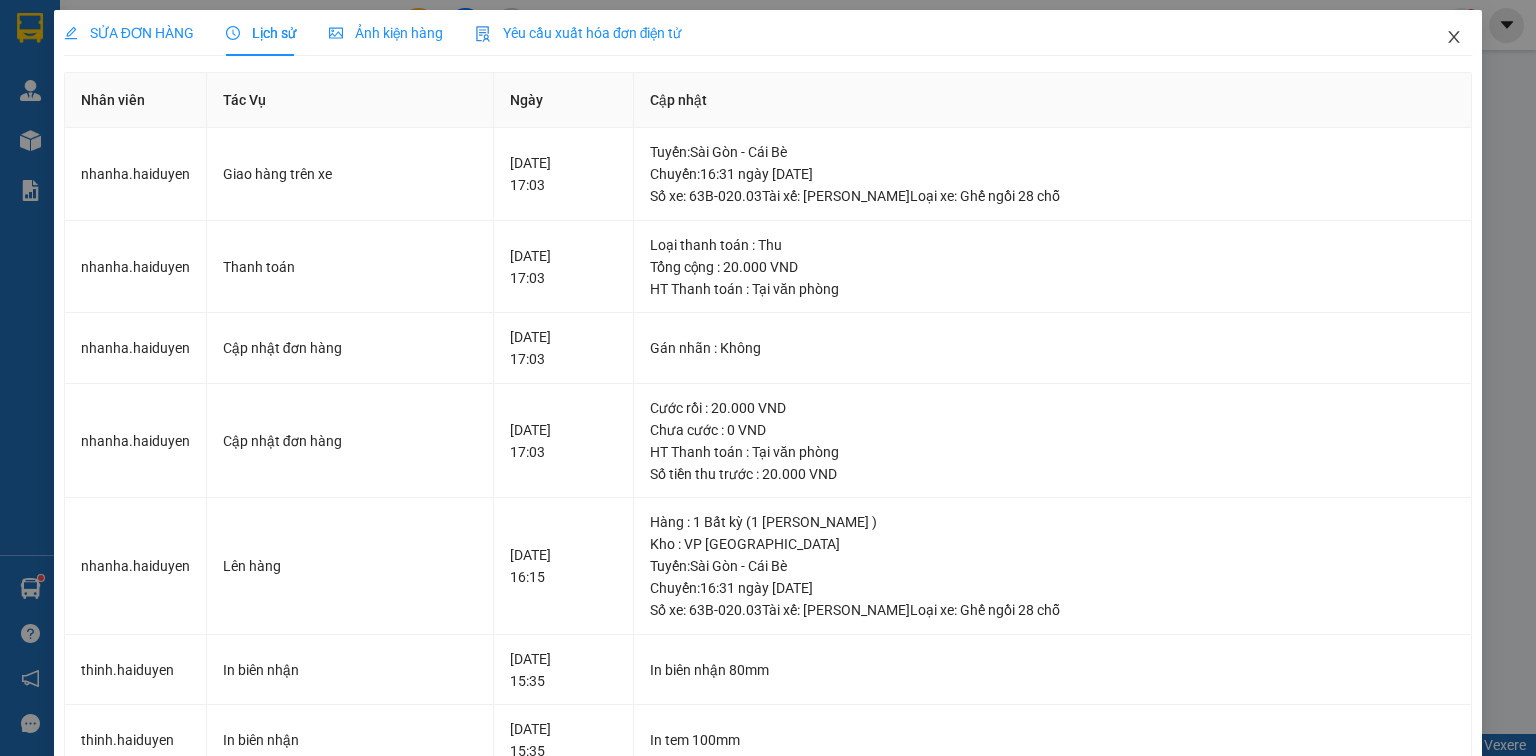 click 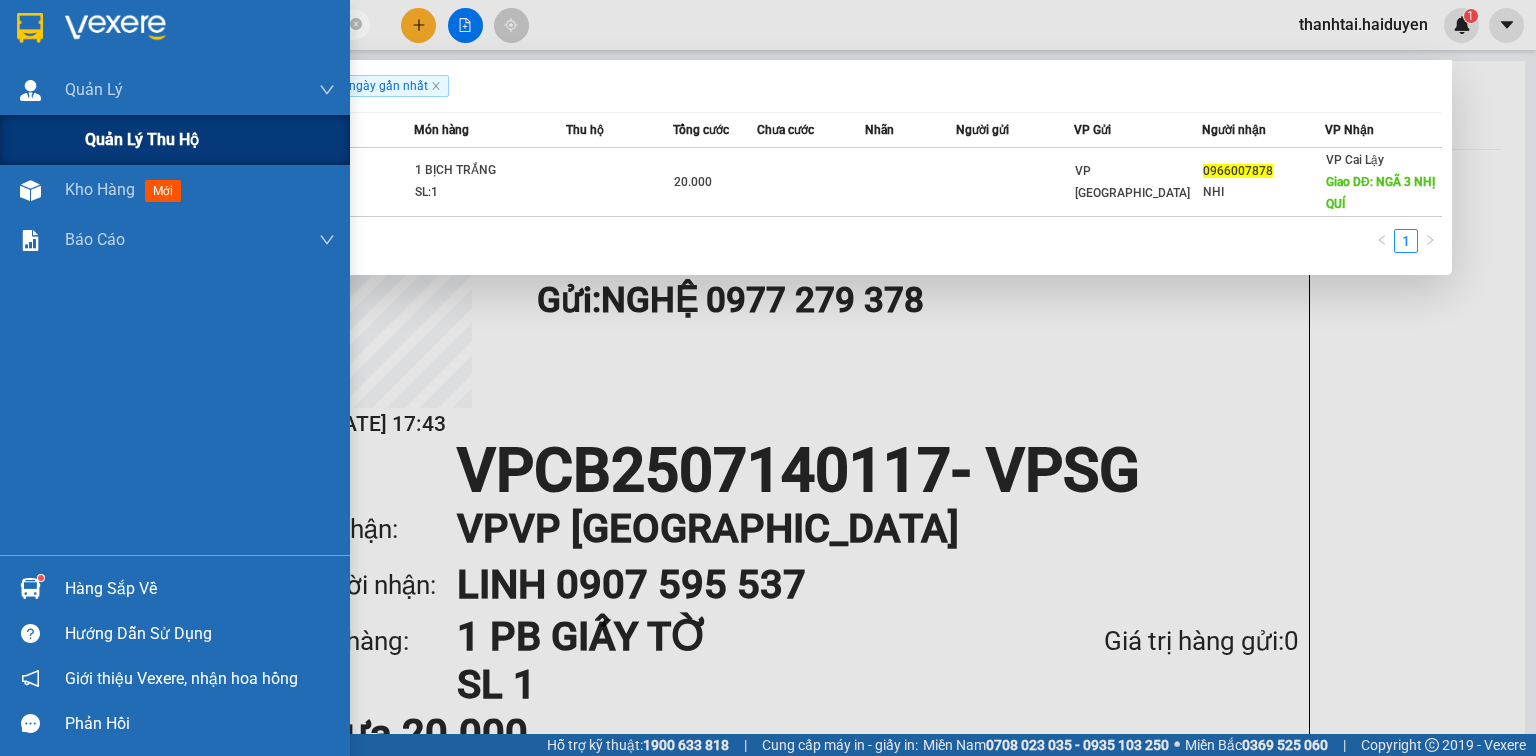 drag, startPoint x: 200, startPoint y: 24, endPoint x: 0, endPoint y: 155, distance: 239.08366 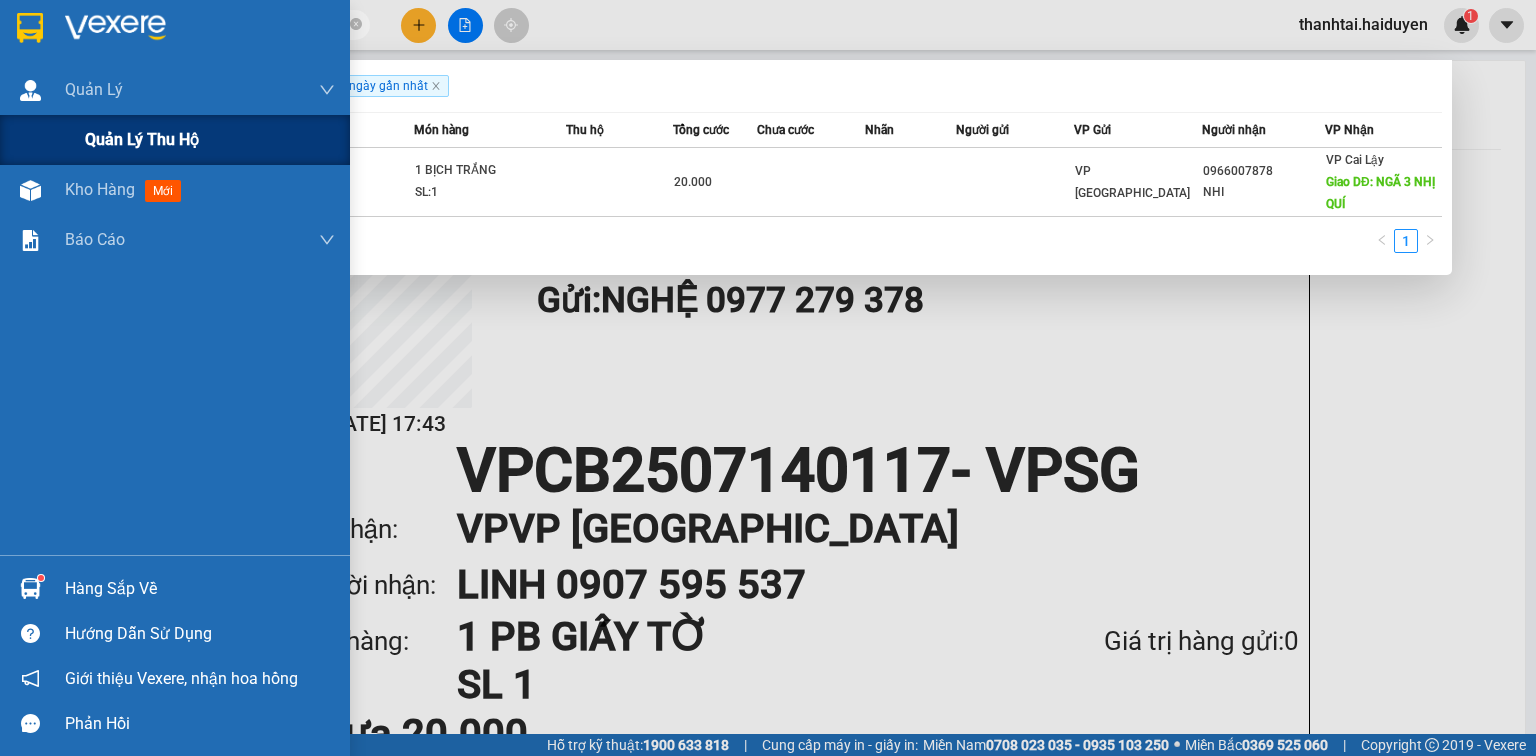 type on "4" 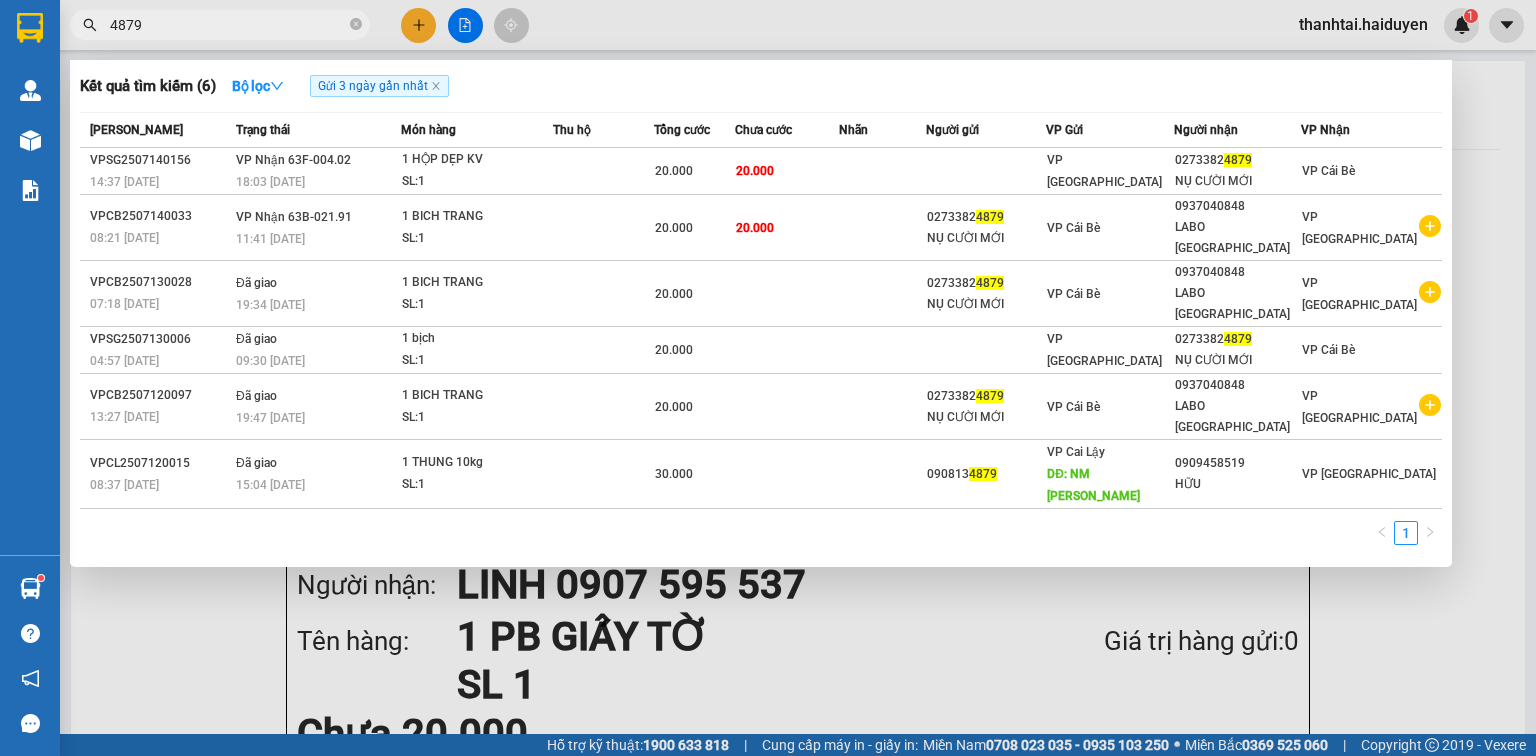 type on "4879" 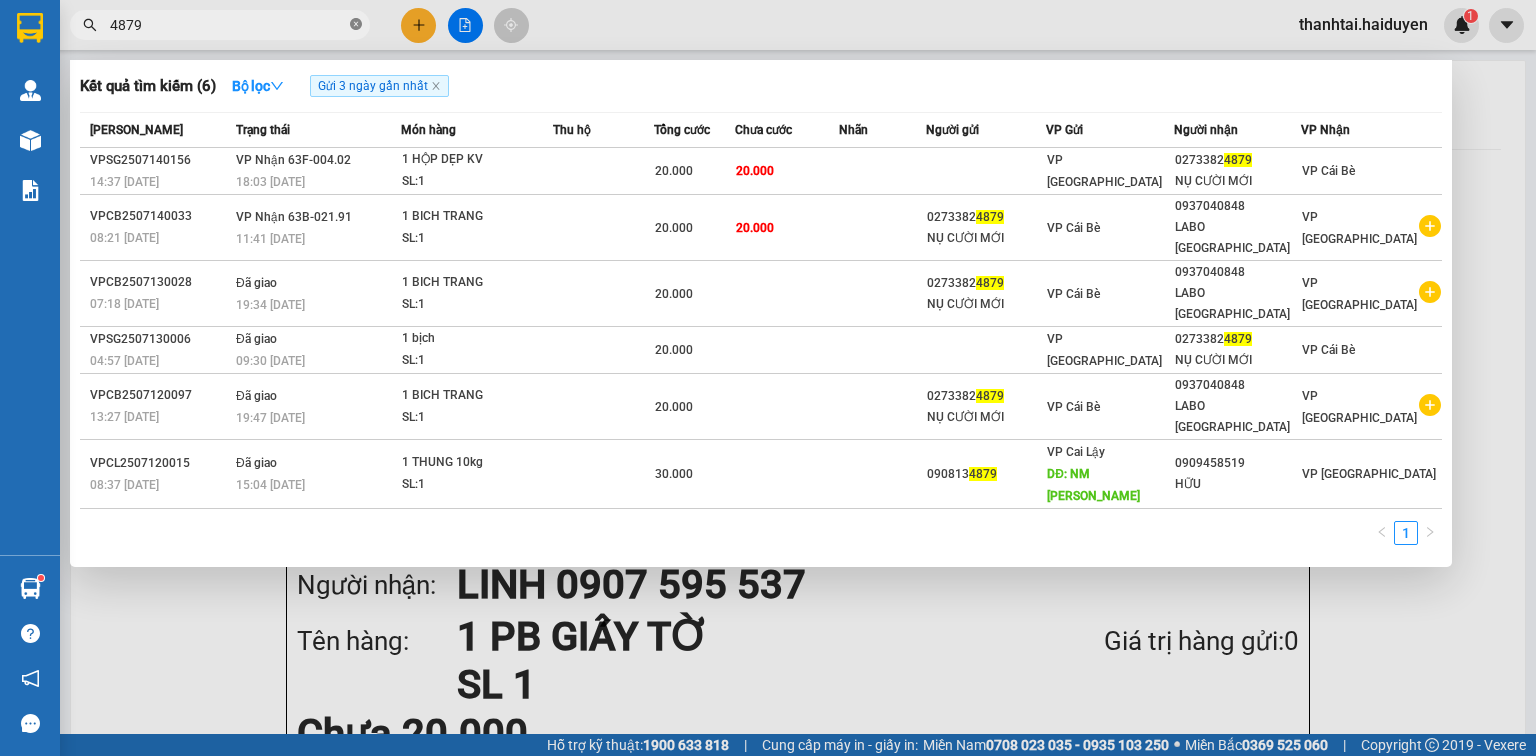 click 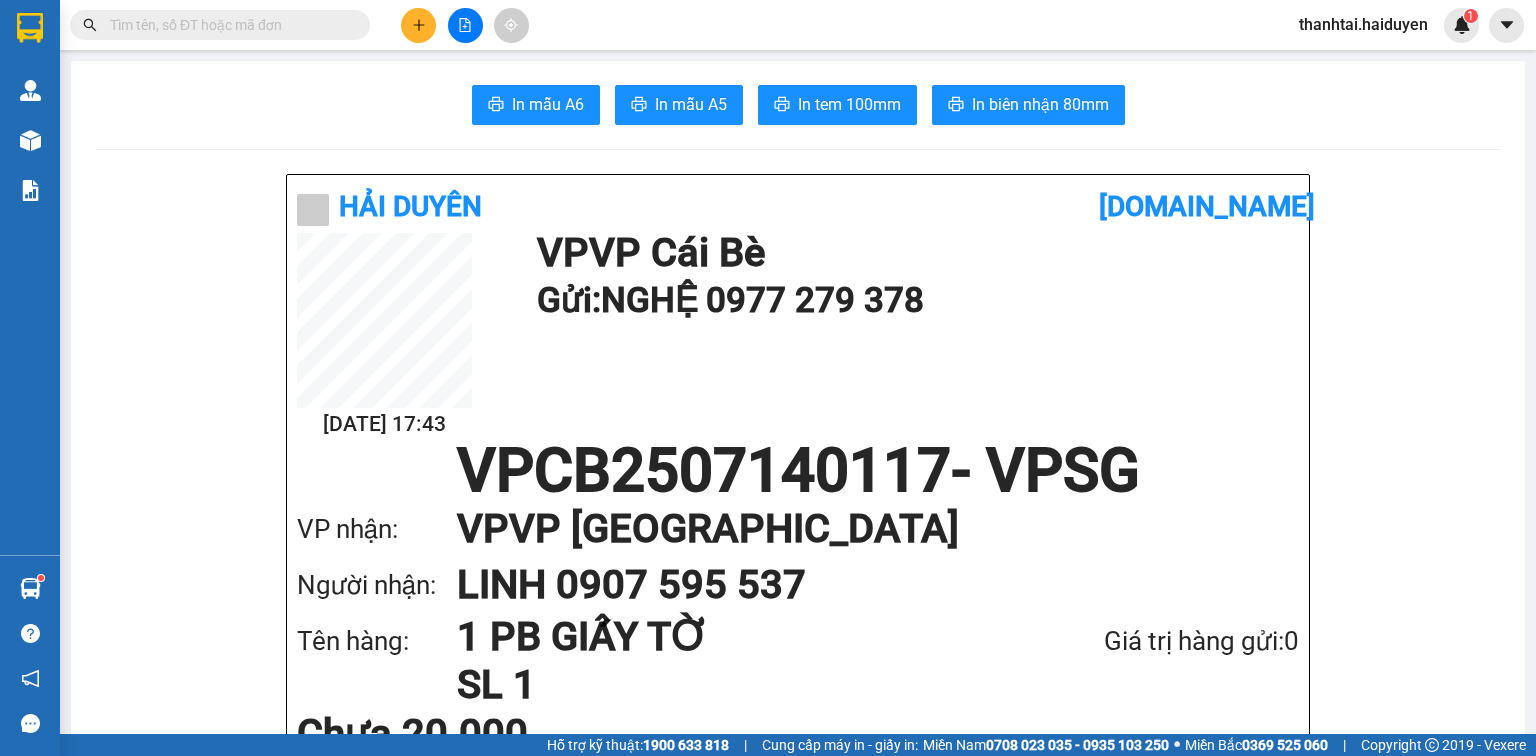 click at bounding box center [228, 25] 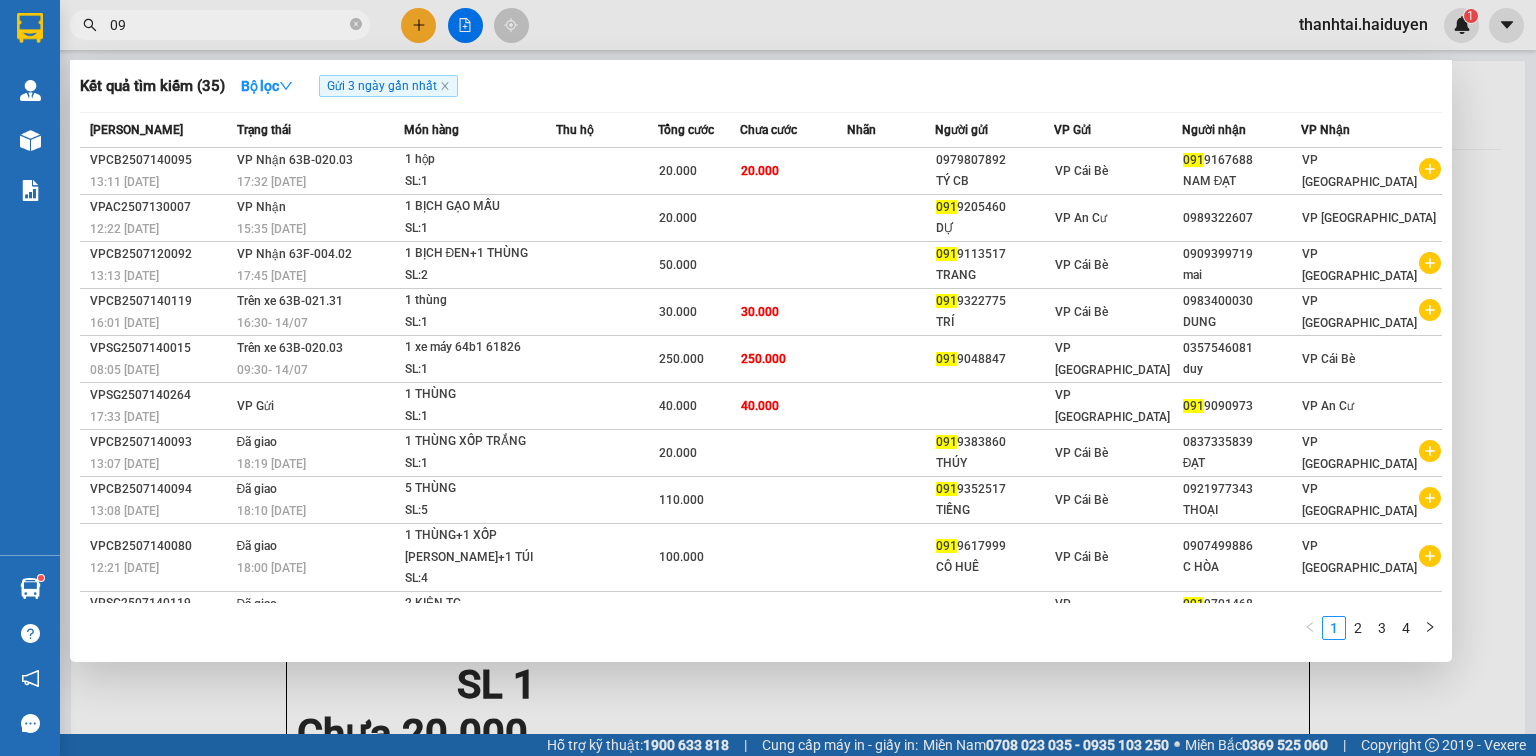 type on "0" 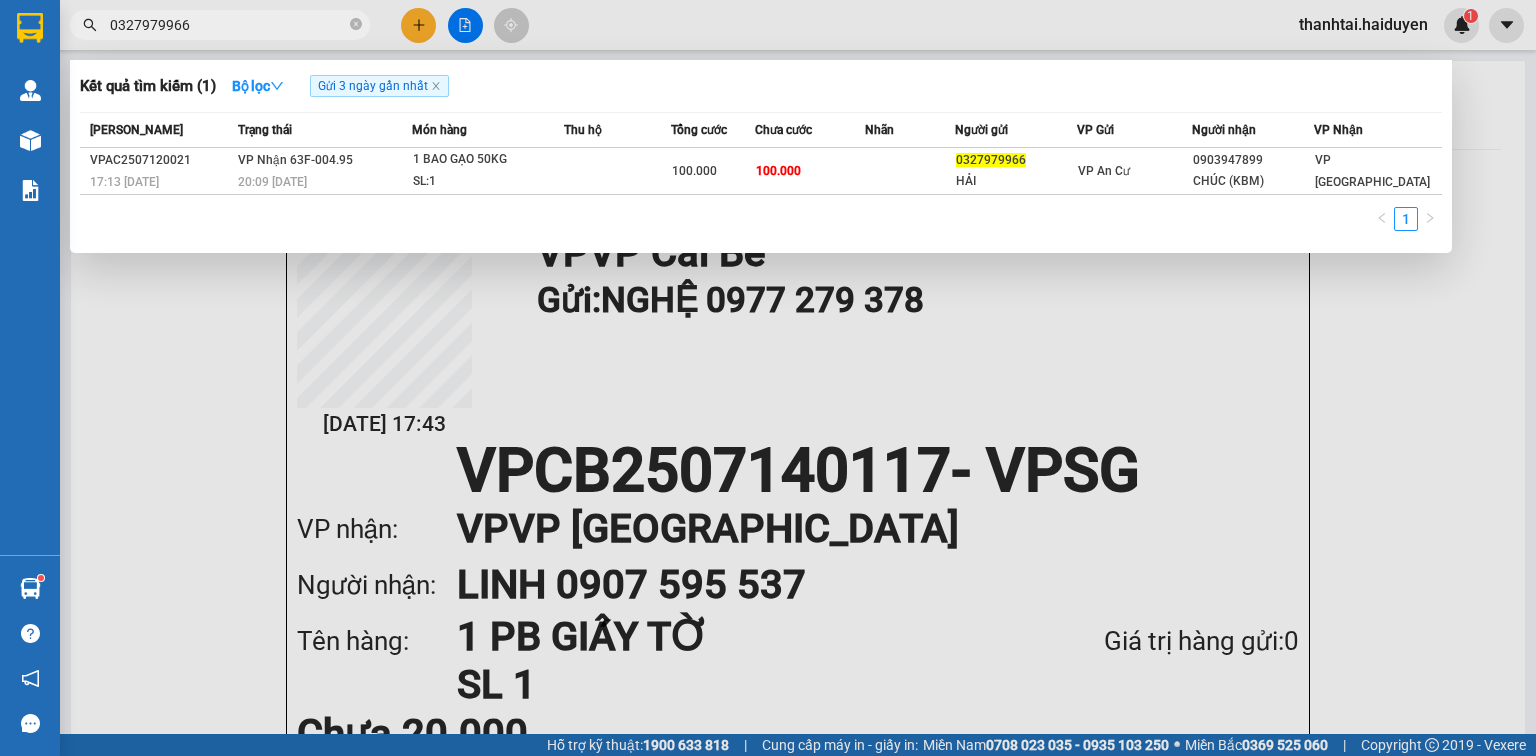 click on "Gửi 3 ngày gần nhất" 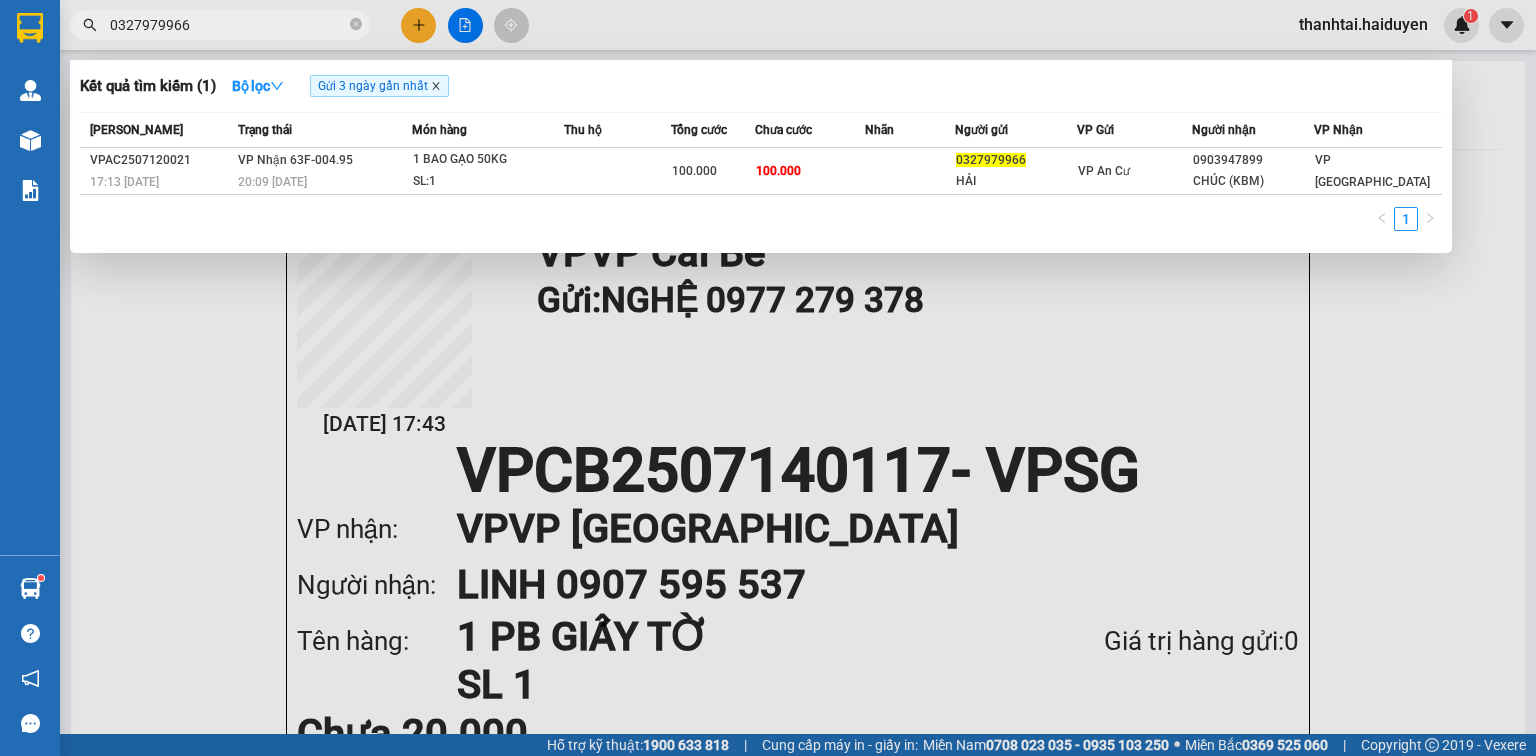 click 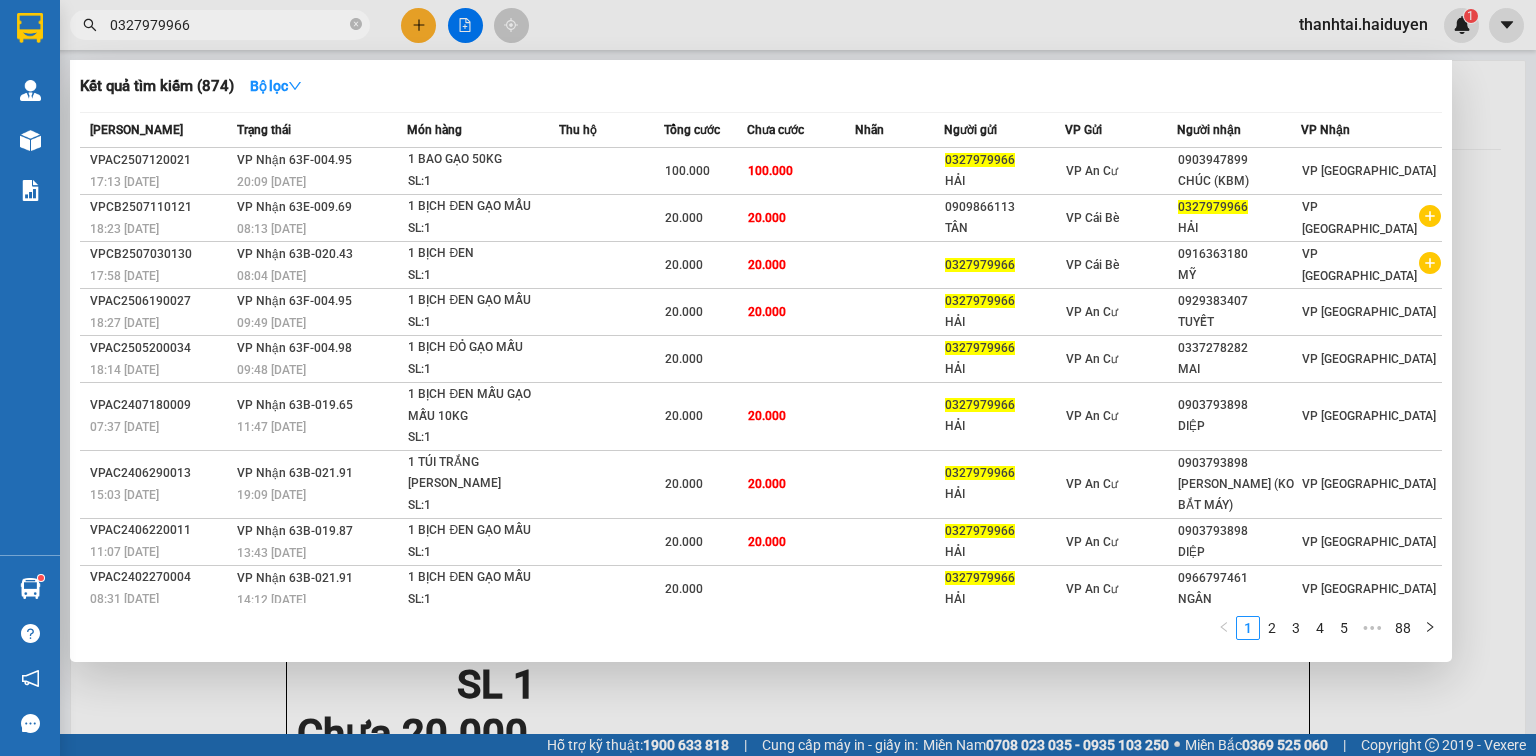drag, startPoint x: 205, startPoint y: 28, endPoint x: 73, endPoint y: 44, distance: 132.96616 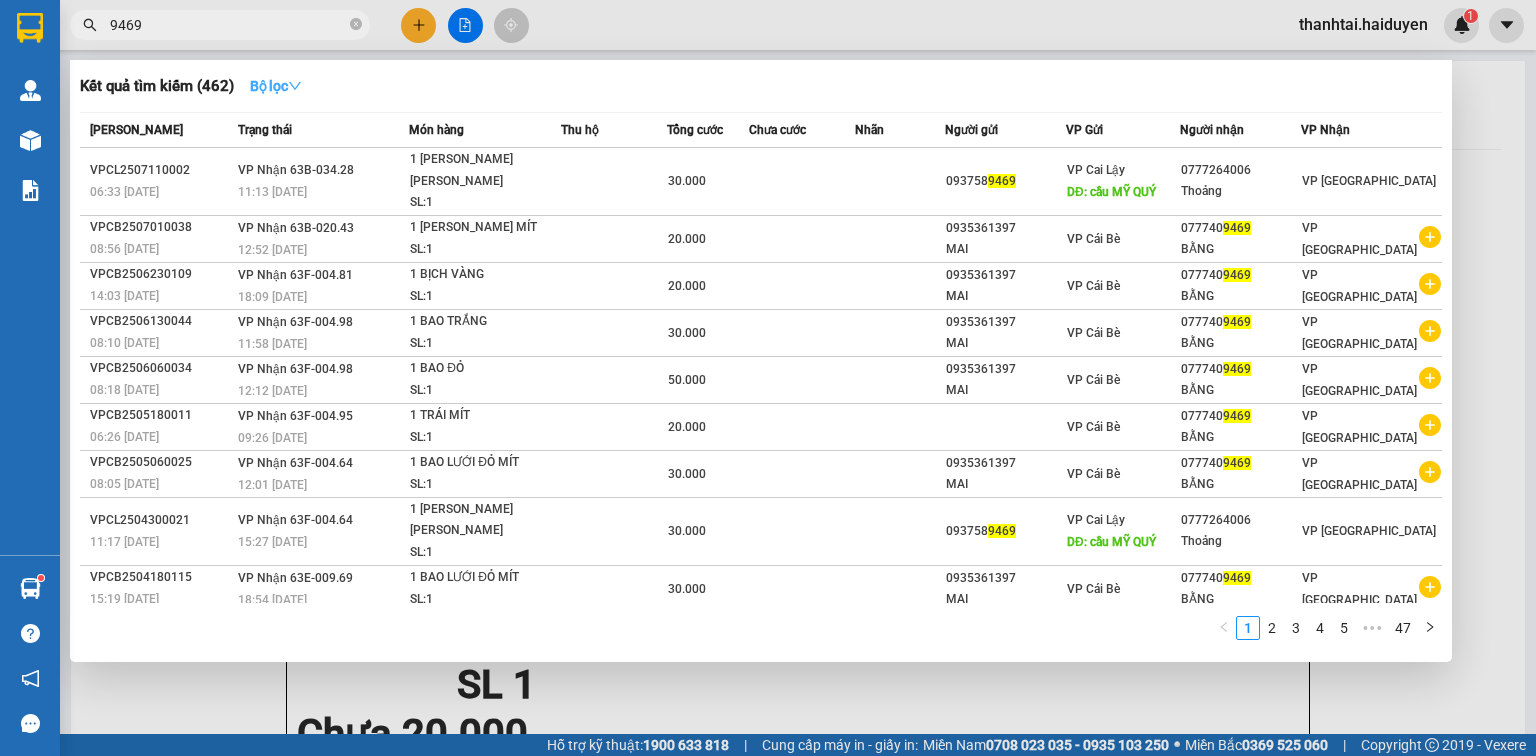 type on "9469" 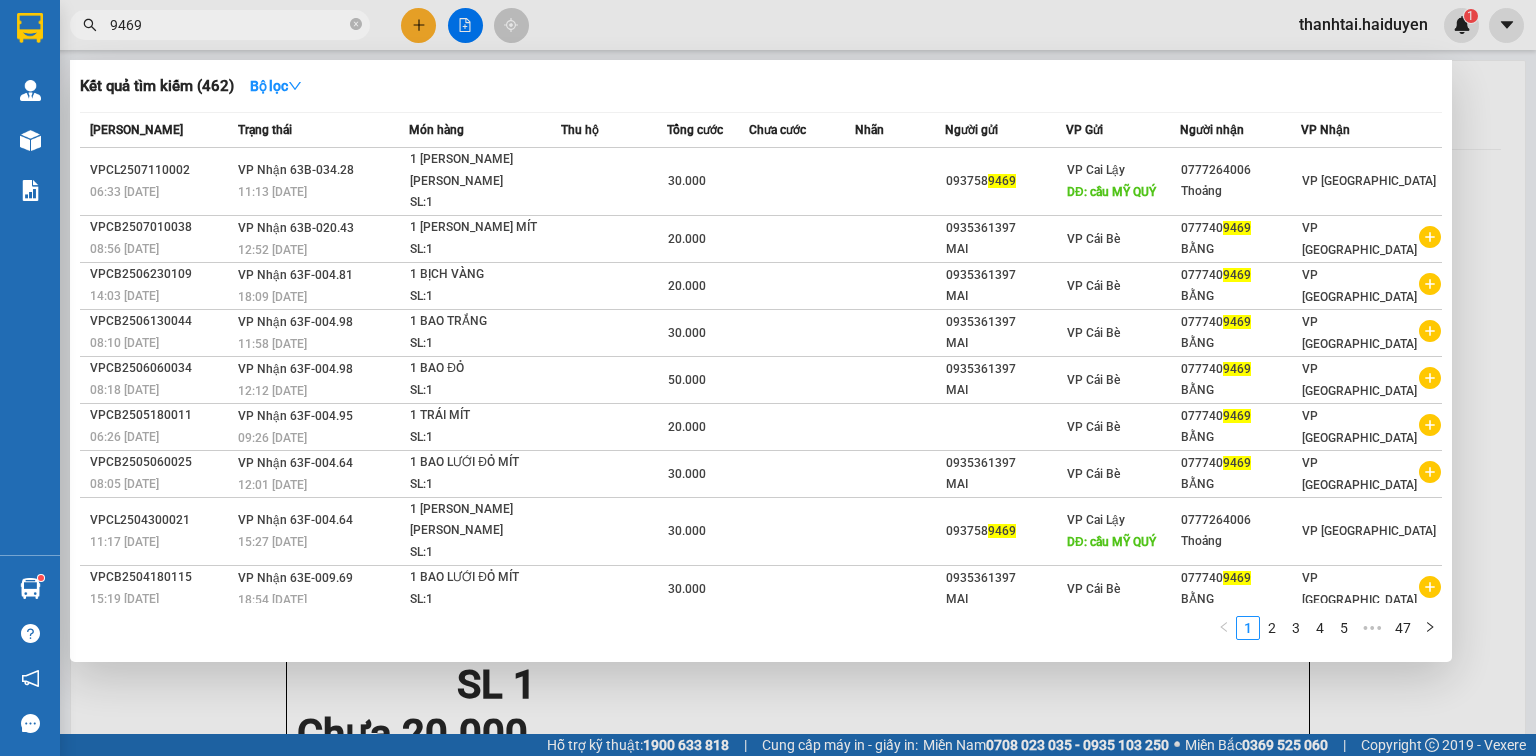 drag, startPoint x: 356, startPoint y: 20, endPoint x: 300, endPoint y: 24, distance: 56.142673 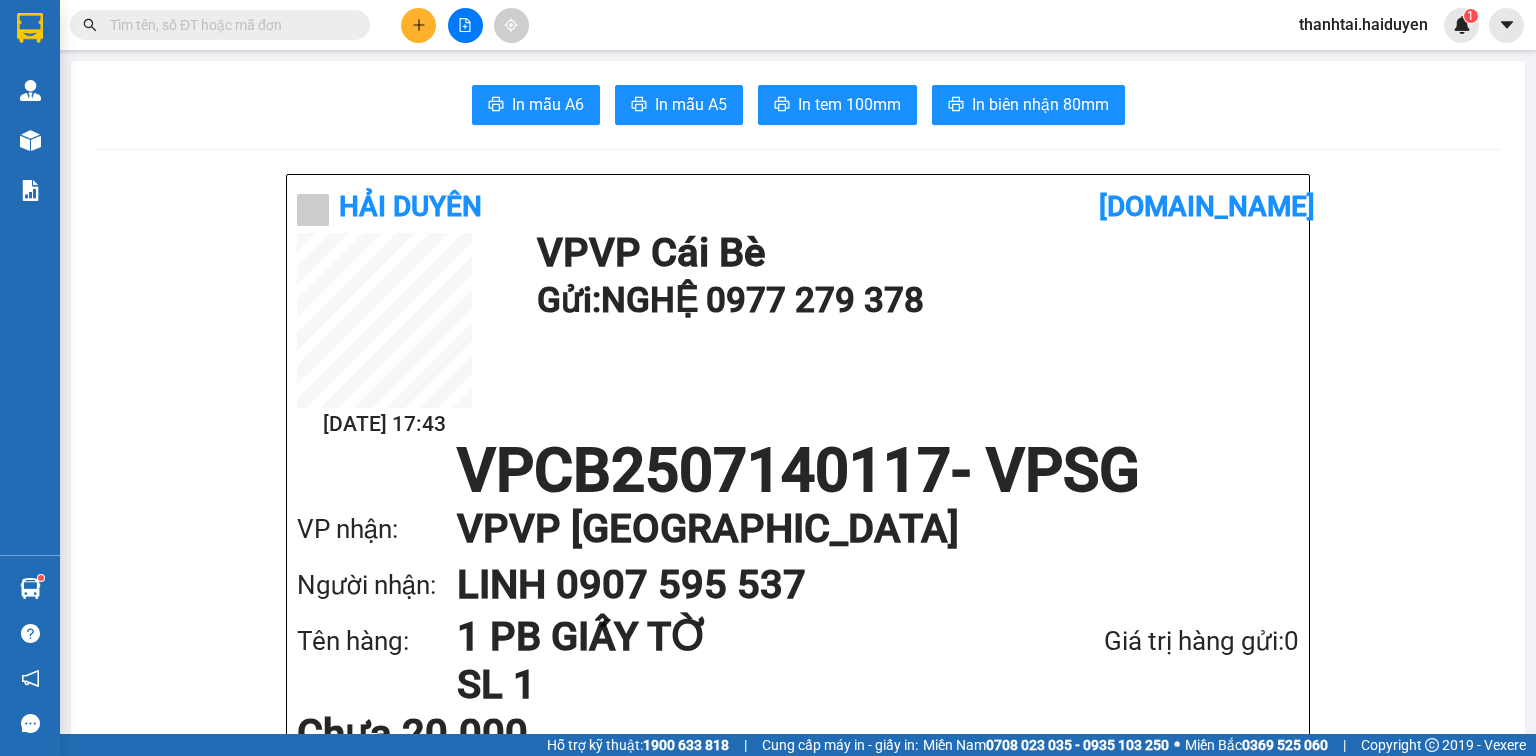 click at bounding box center (228, 25) 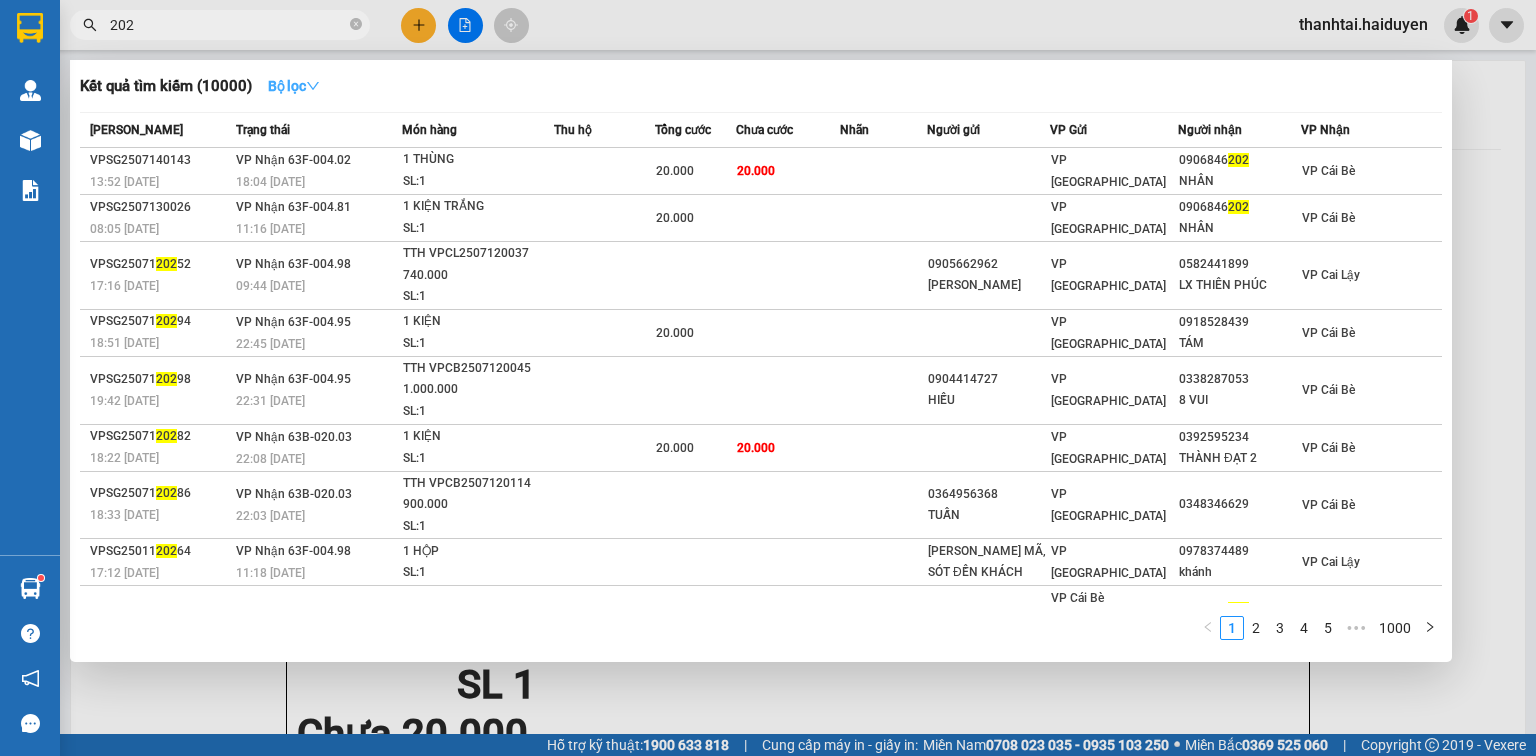 type on "202" 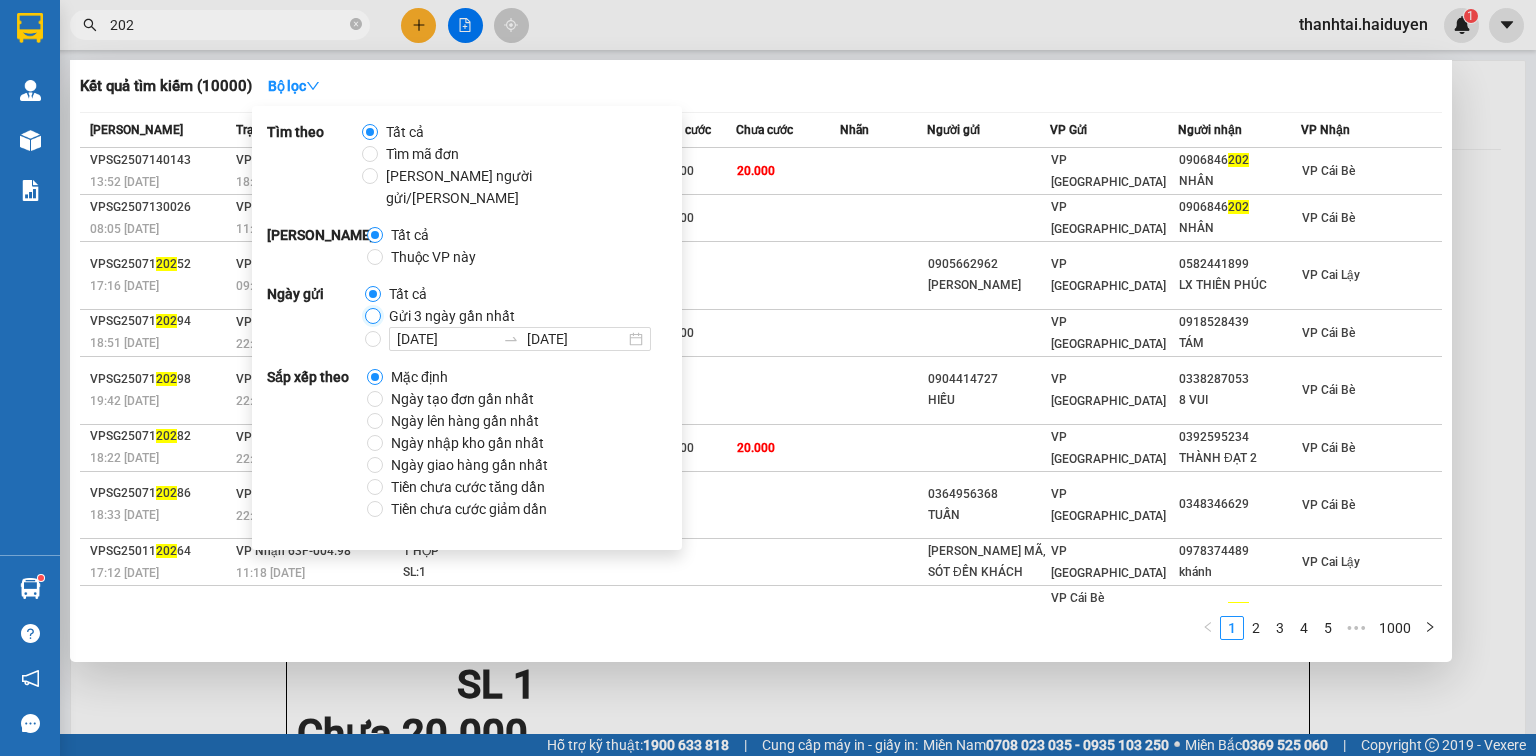 click on "Gửi 3 ngày gần nhất" at bounding box center [373, 316] 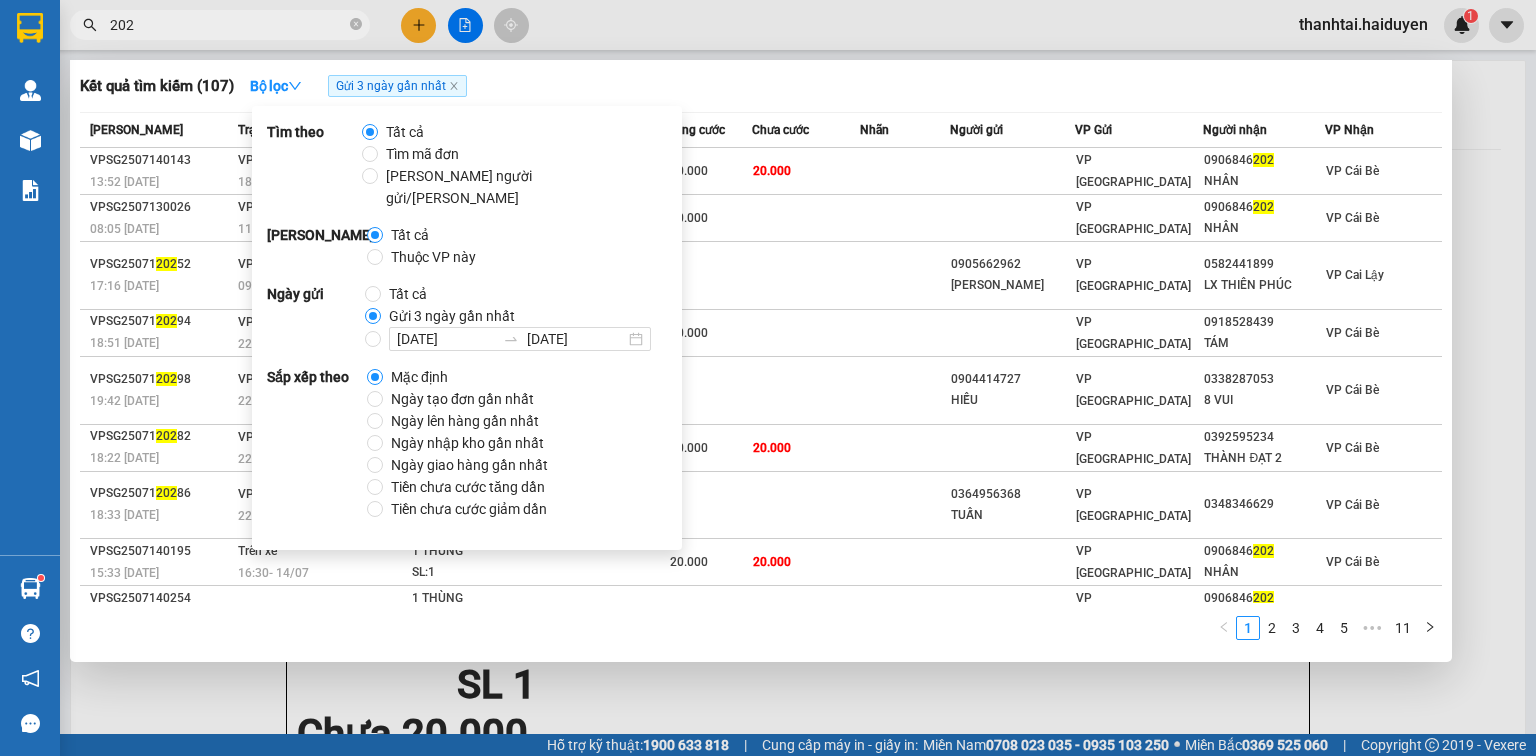 click on "202" at bounding box center (228, 25) 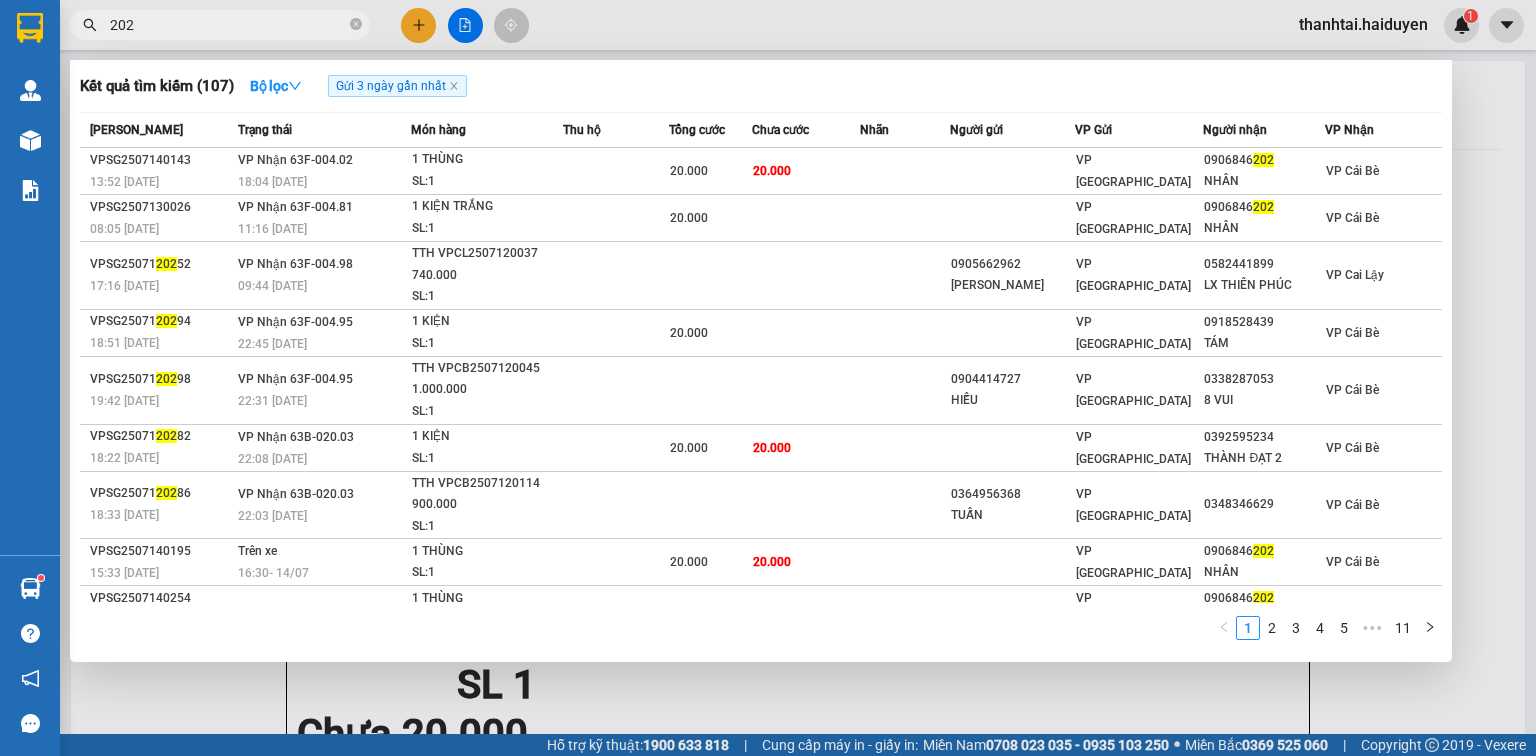 drag, startPoint x: 164, startPoint y: 25, endPoint x: 104, endPoint y: 23, distance: 60.033325 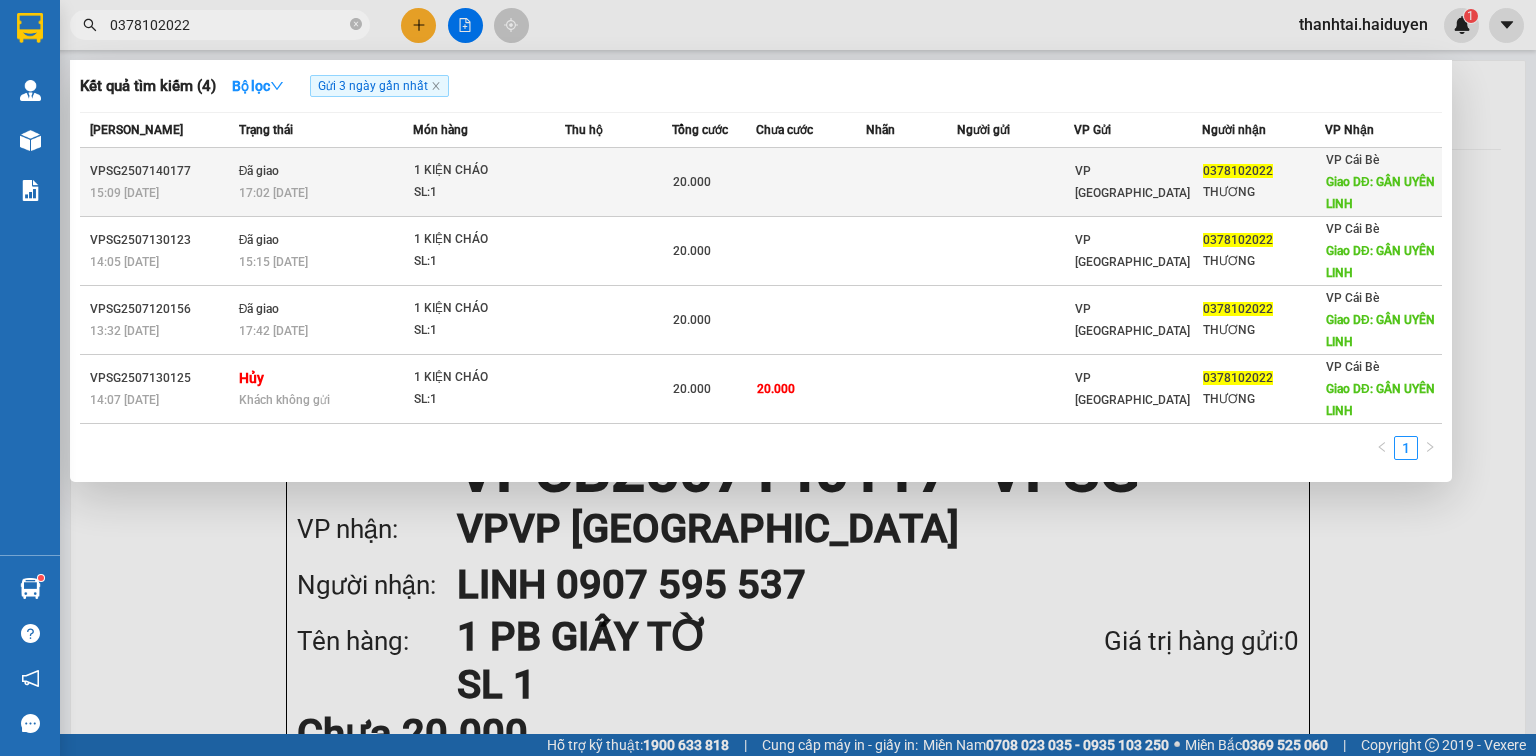 type on "0378102022" 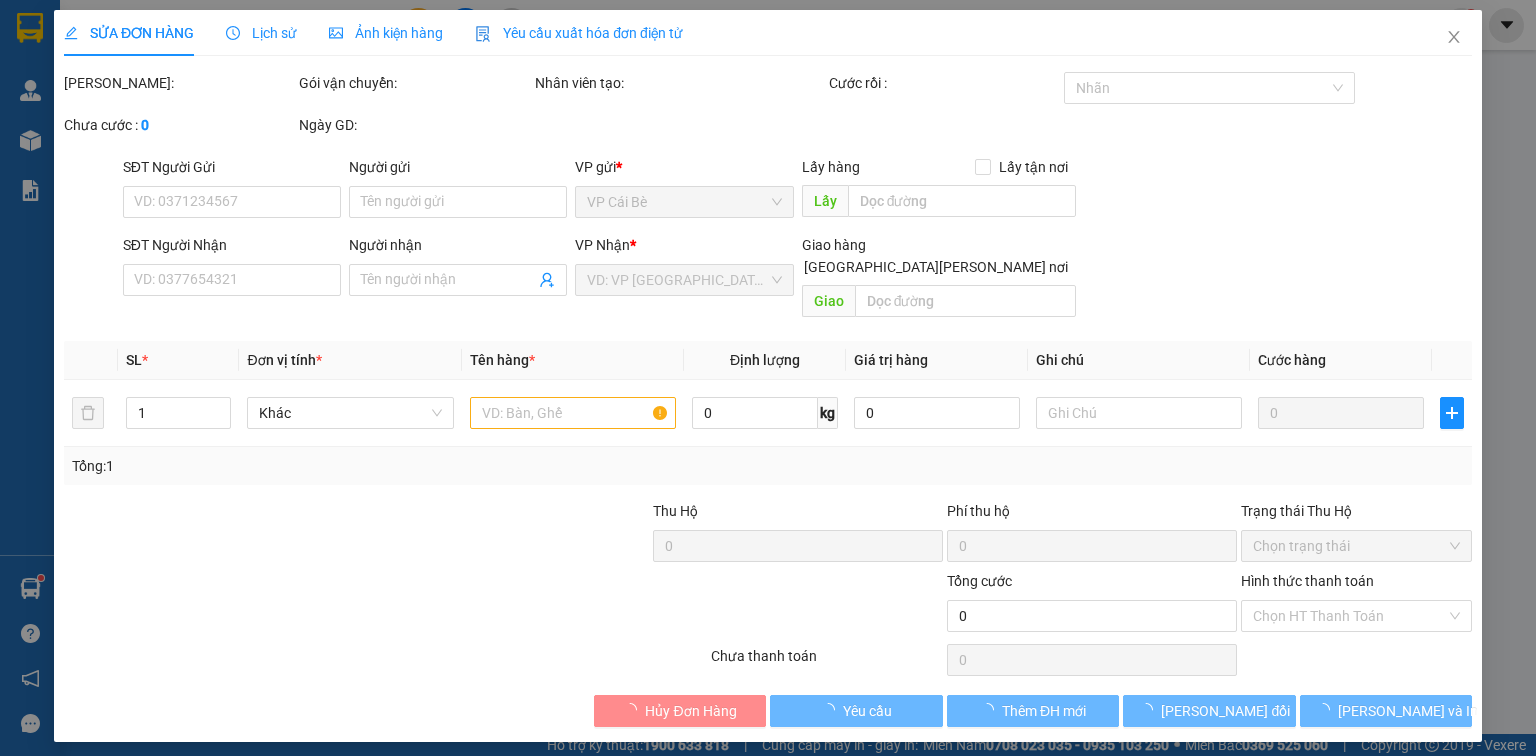 type on "0378102022" 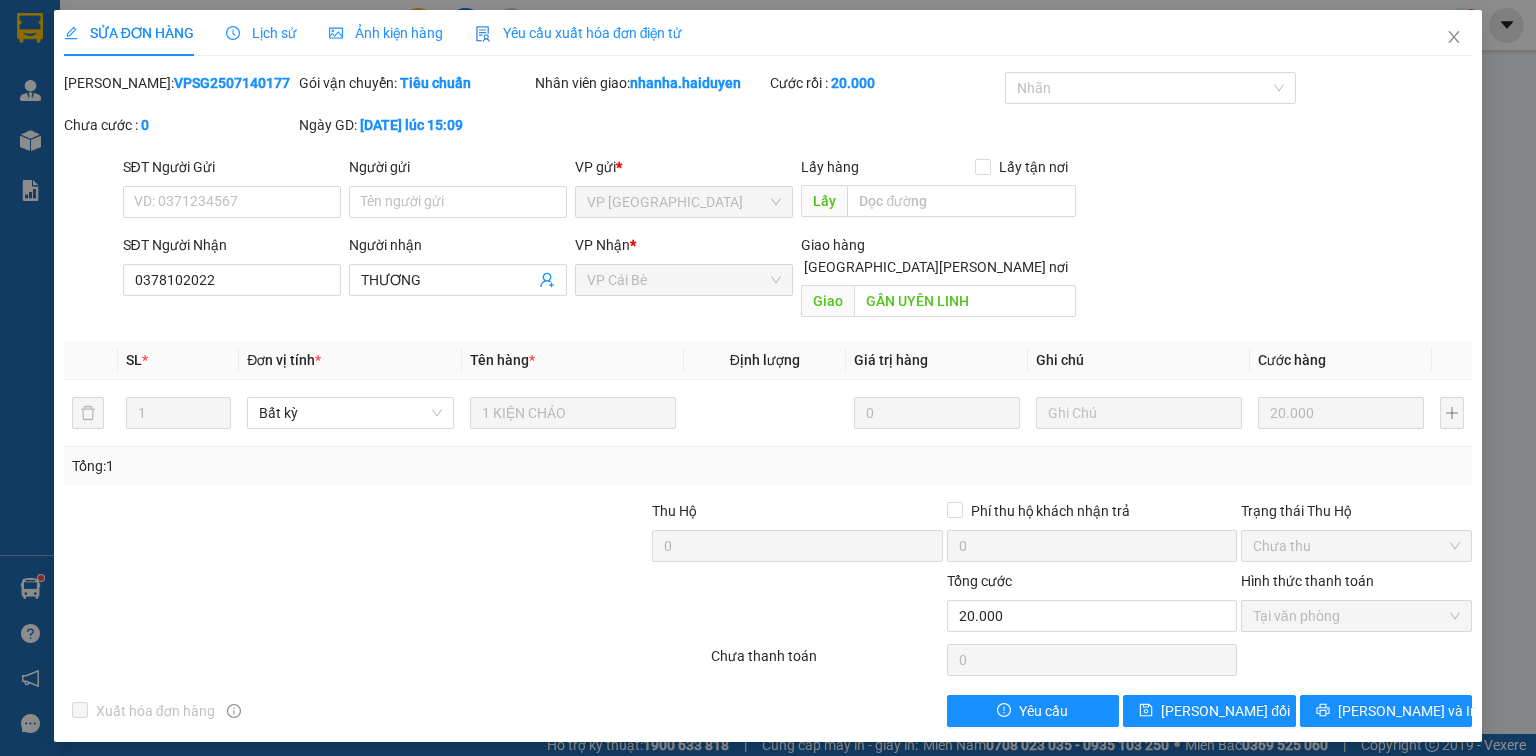 click on "Lịch sử" at bounding box center (261, 33) 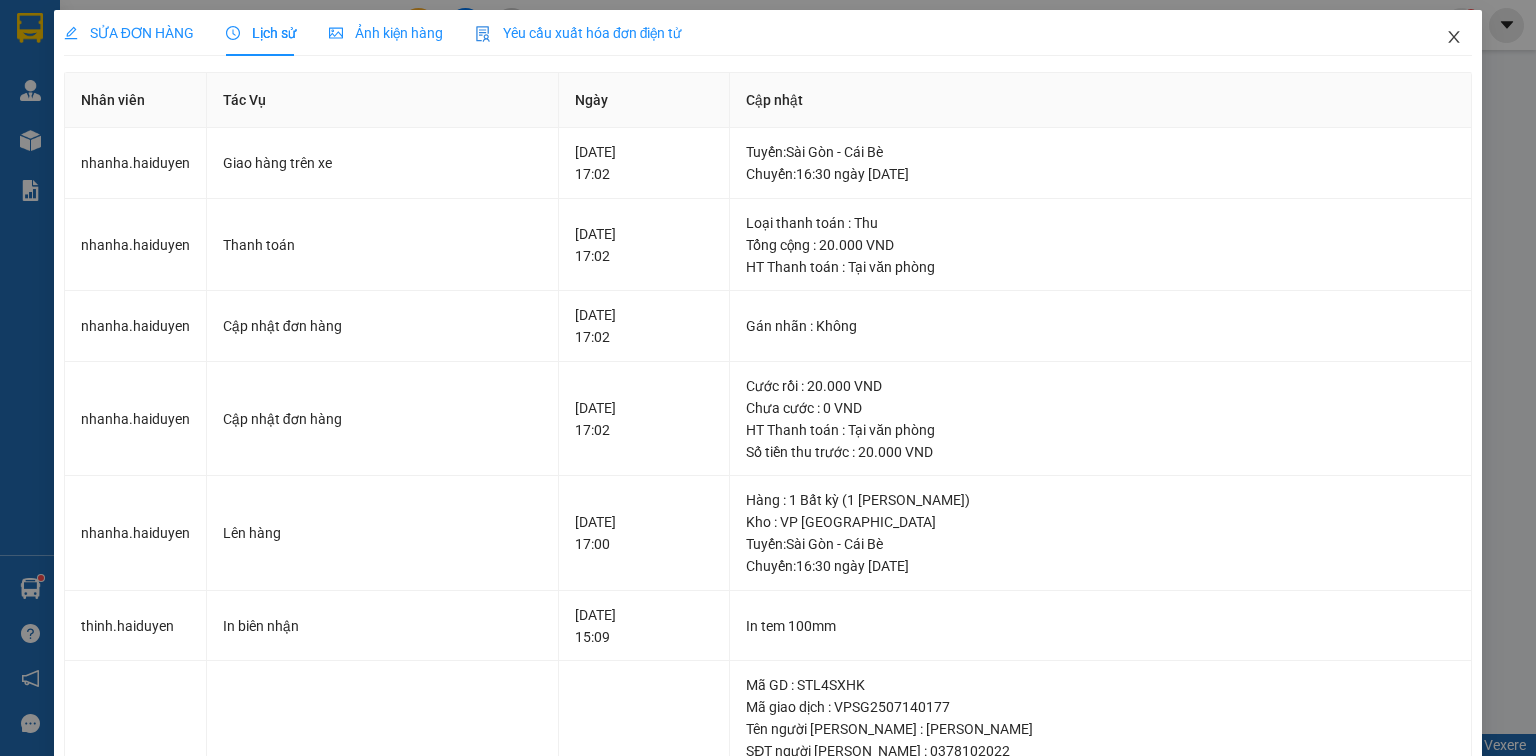 click 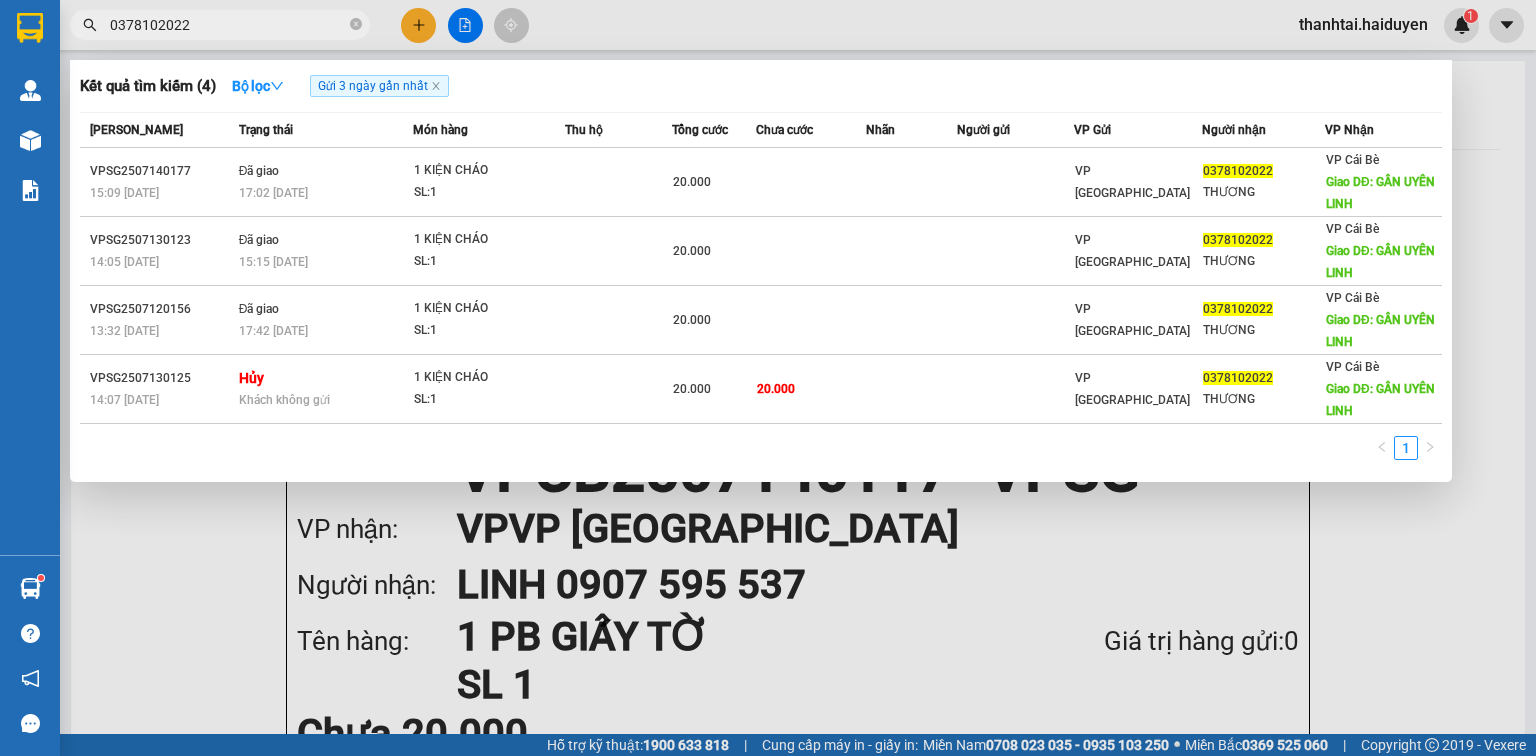drag, startPoint x: 216, startPoint y: 33, endPoint x: 81, endPoint y: 36, distance: 135.03333 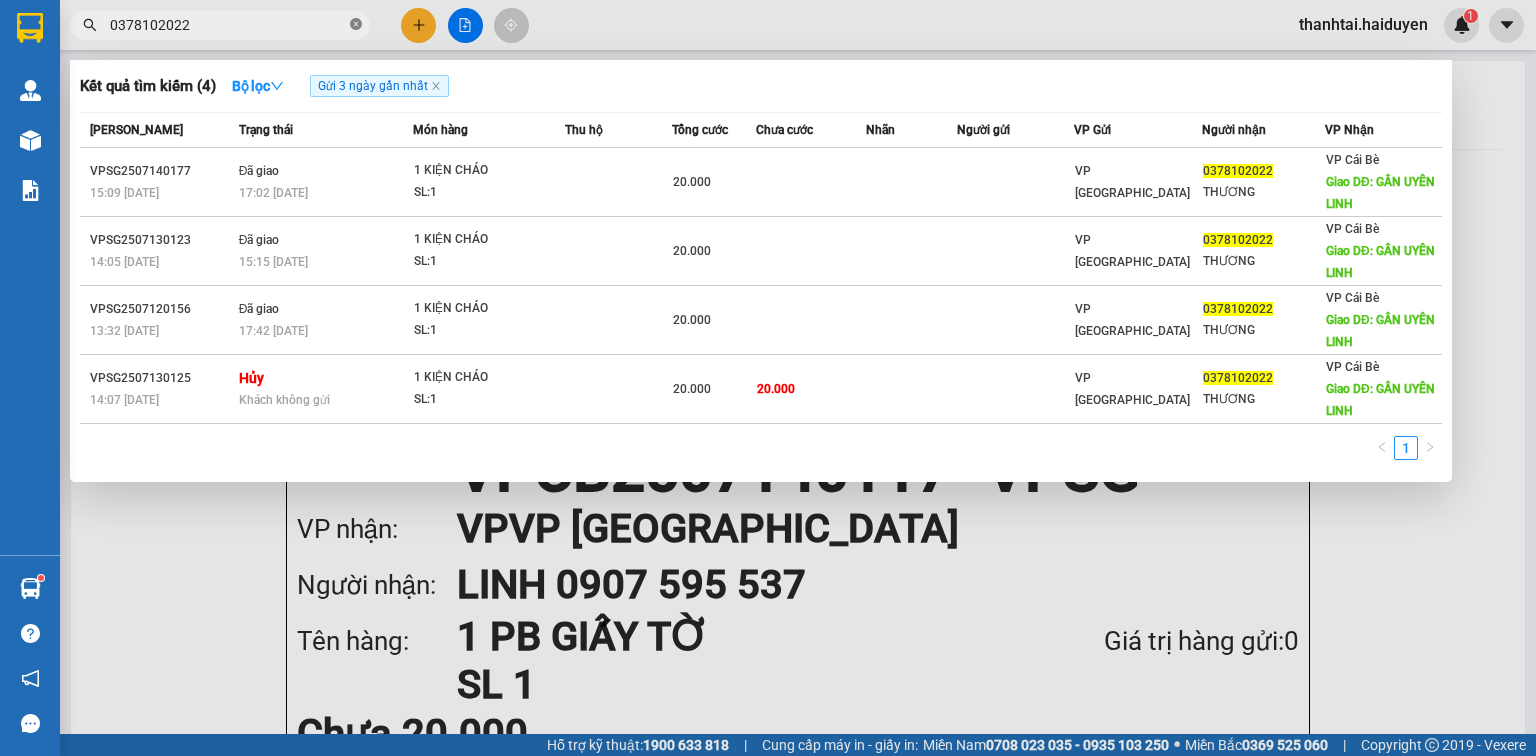 click 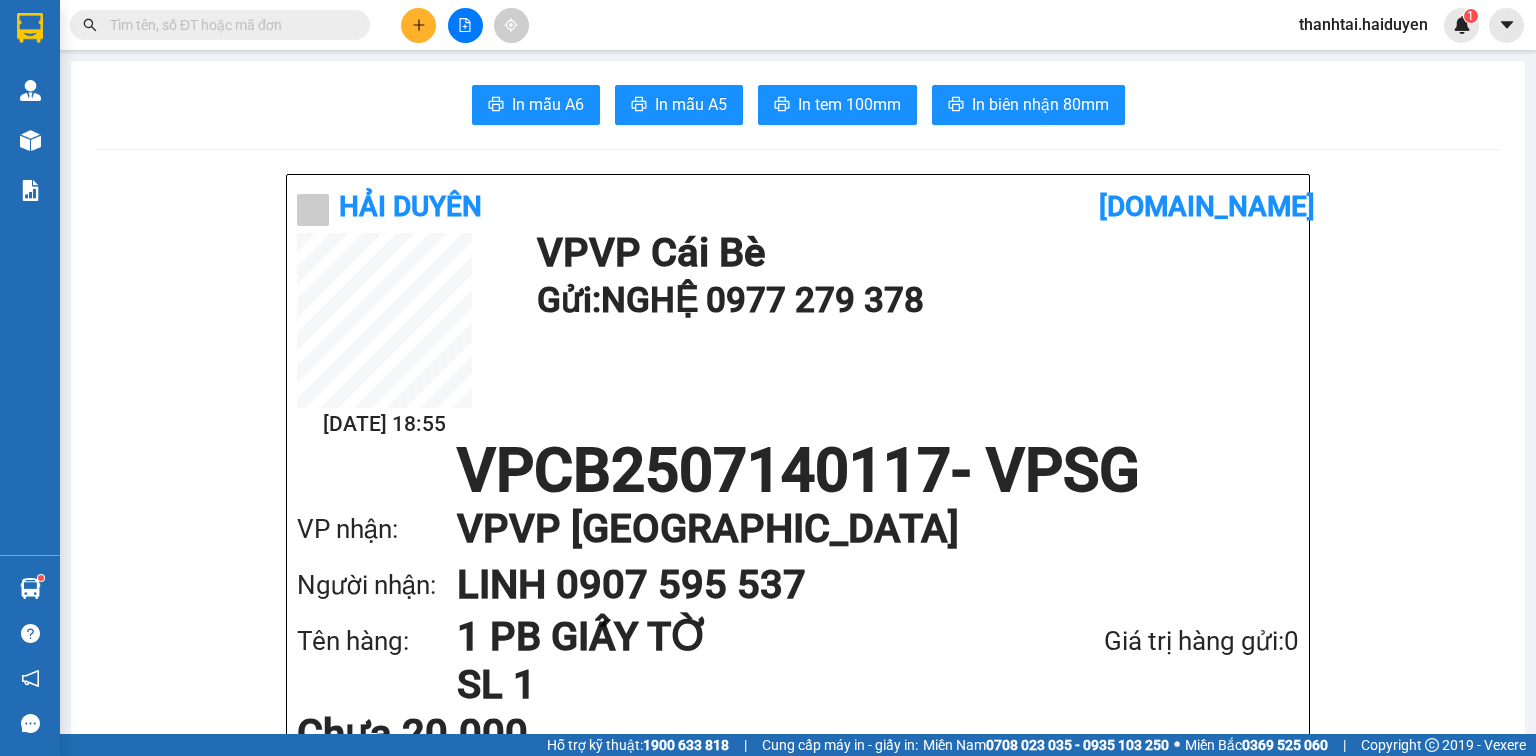click at bounding box center (228, 25) 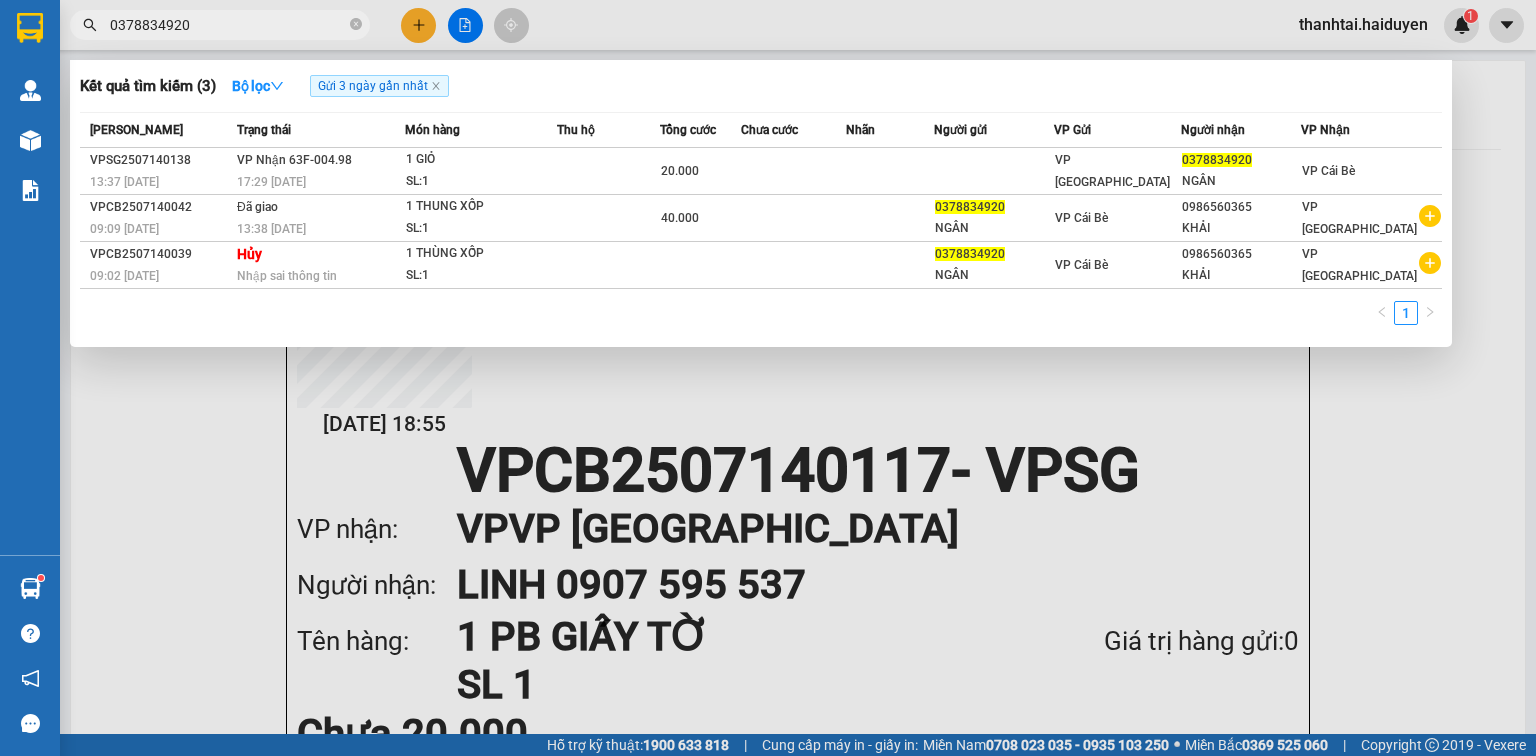 type on "0378834920" 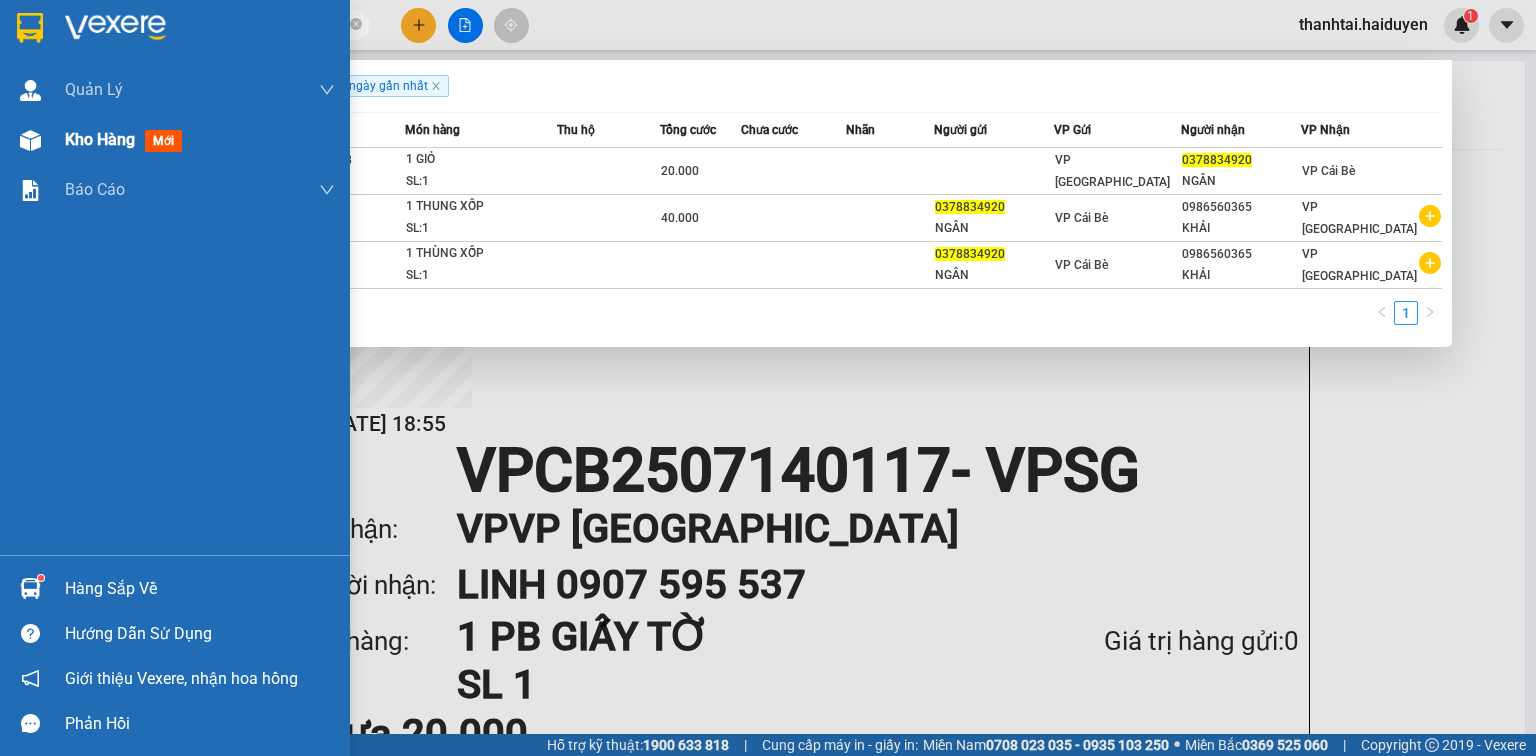 click on "Kho hàng mới" at bounding box center [127, 139] 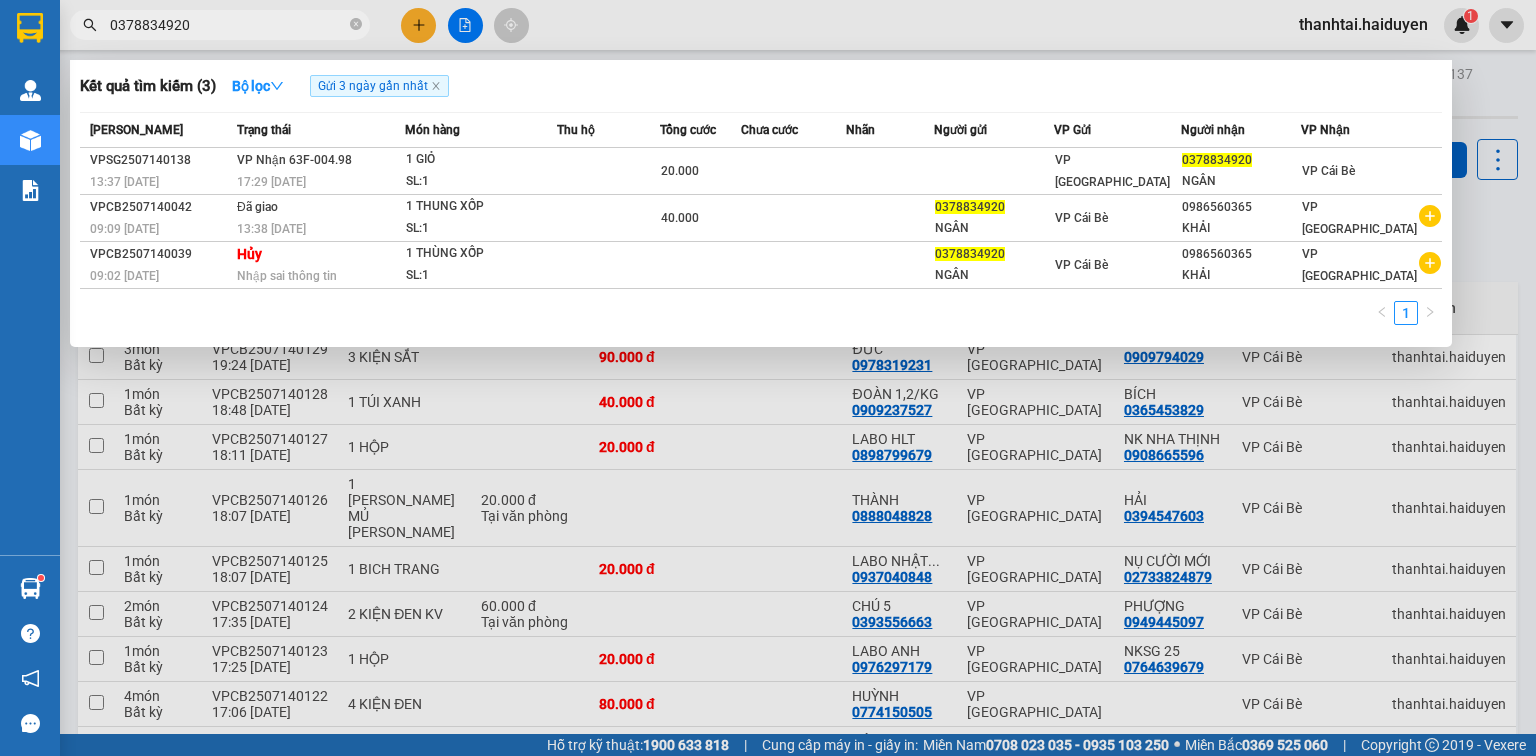 click at bounding box center [768, 378] 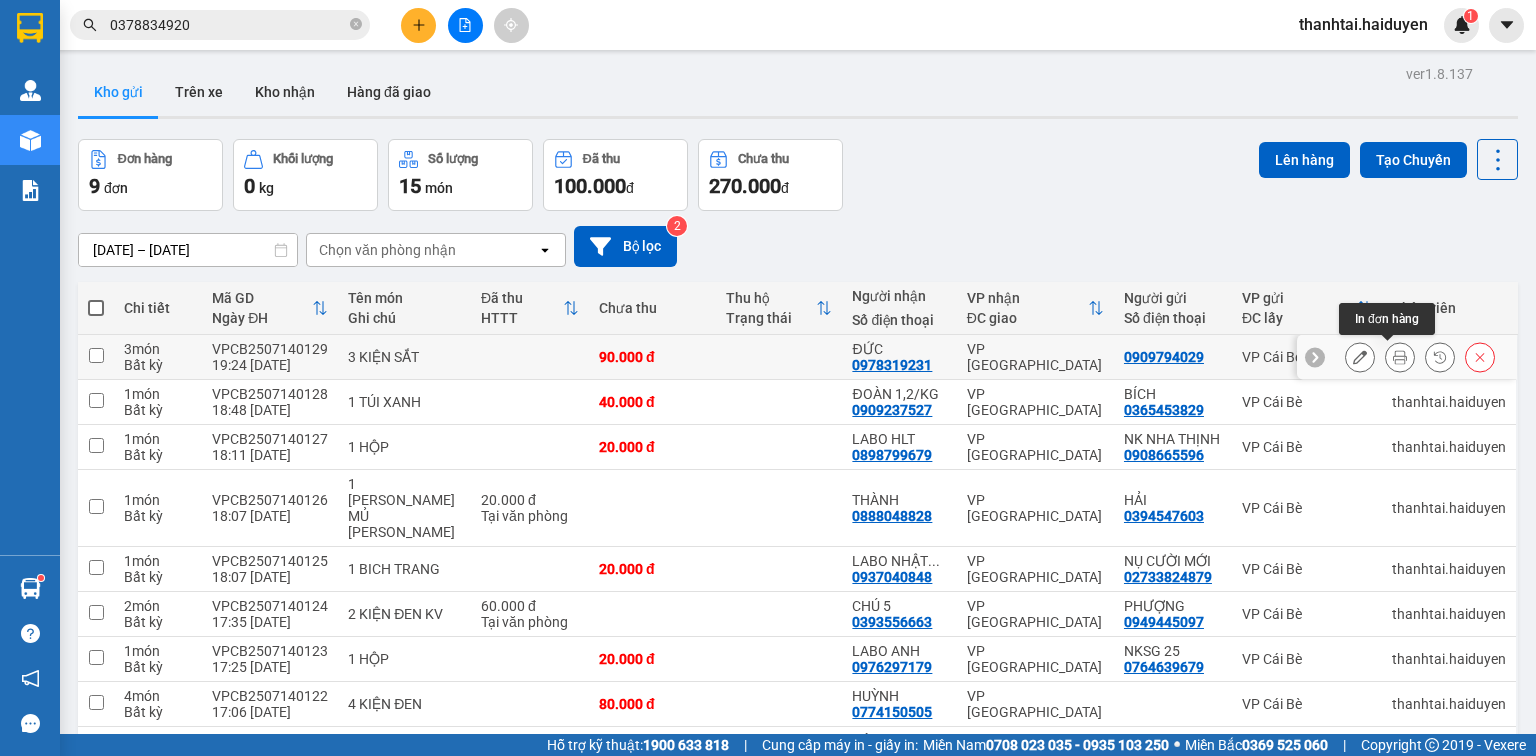 click 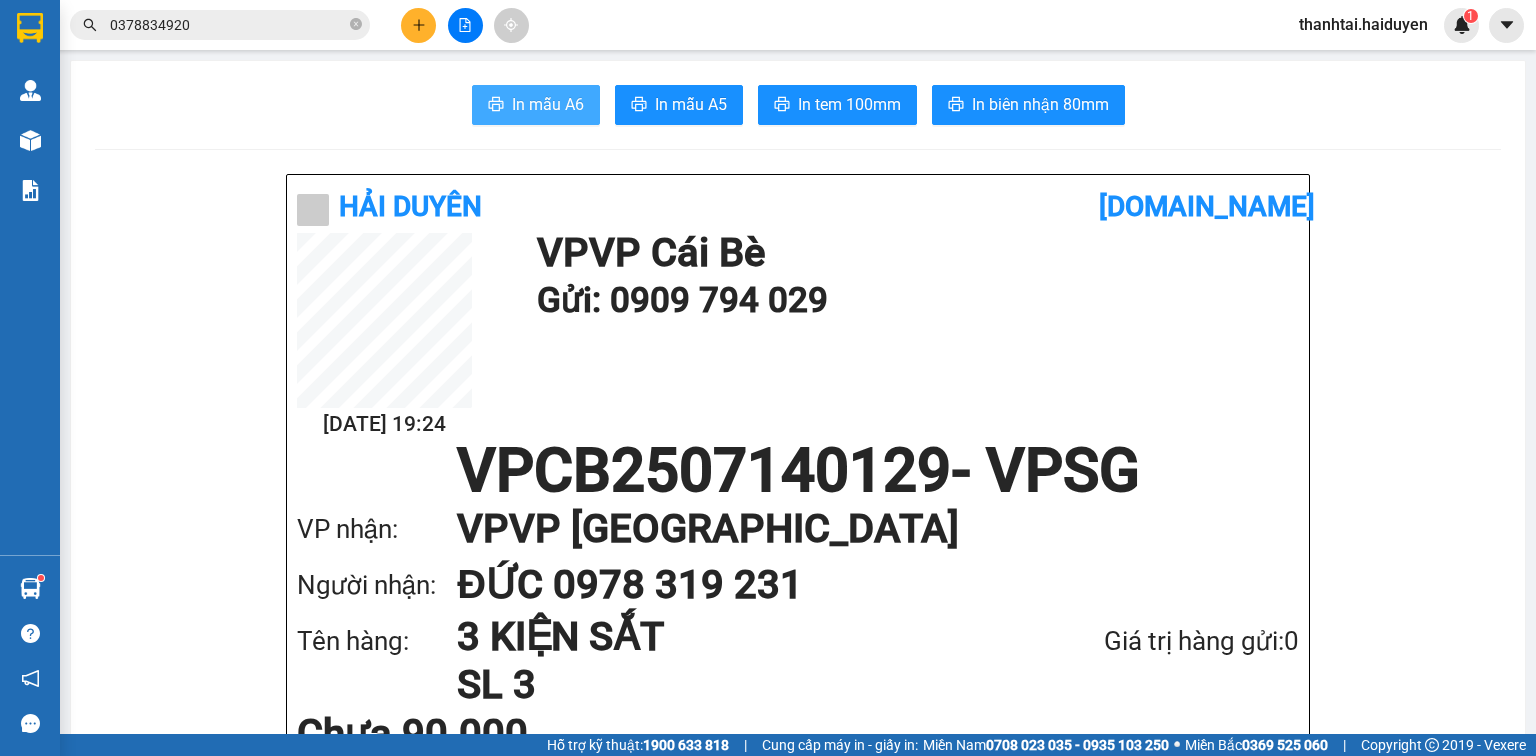 click on "In mẫu A6" at bounding box center (548, 104) 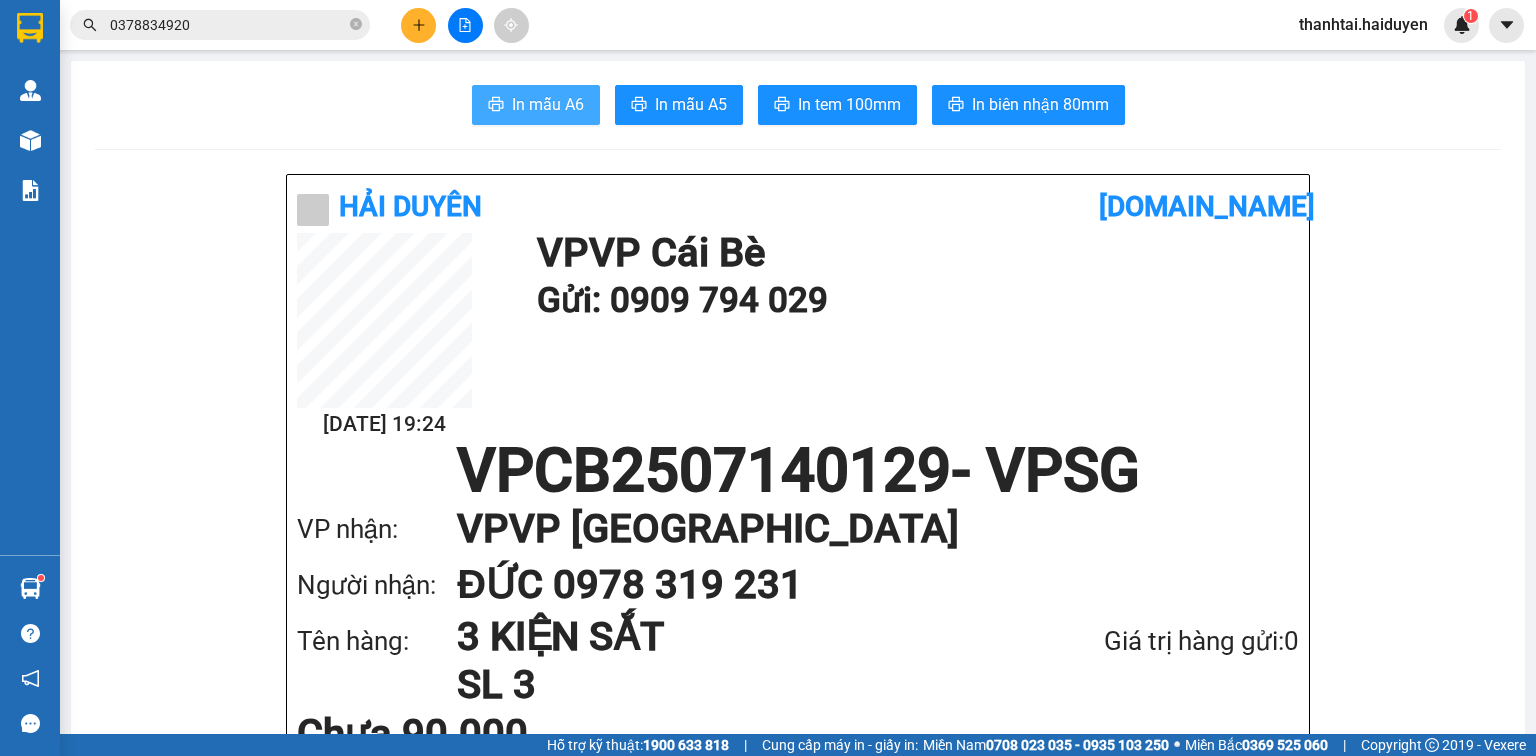 scroll, scrollTop: 0, scrollLeft: 0, axis: both 